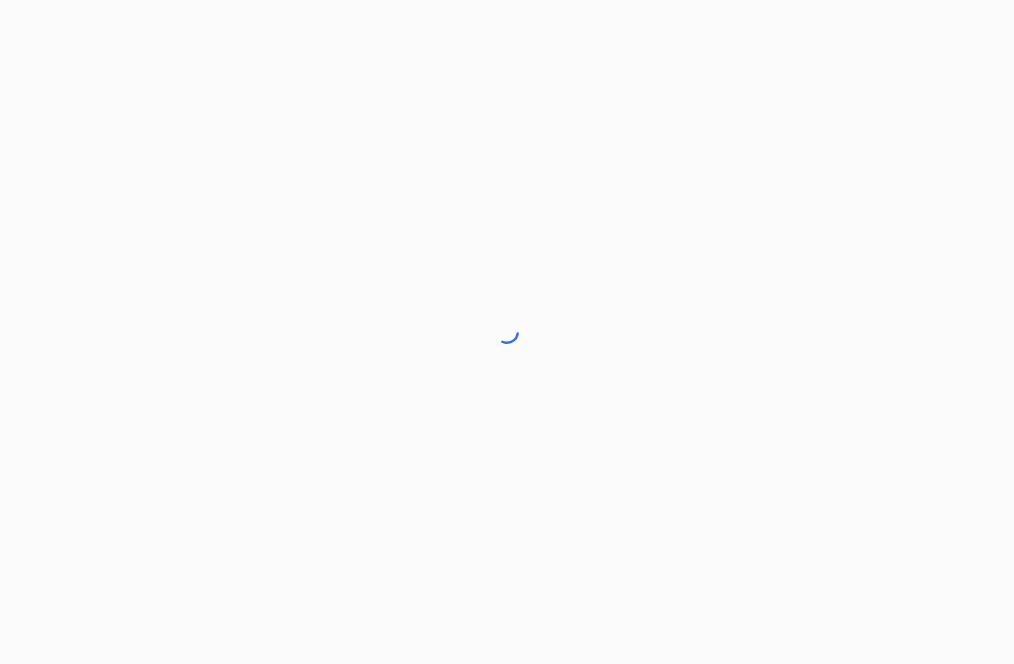 scroll, scrollTop: 0, scrollLeft: 0, axis: both 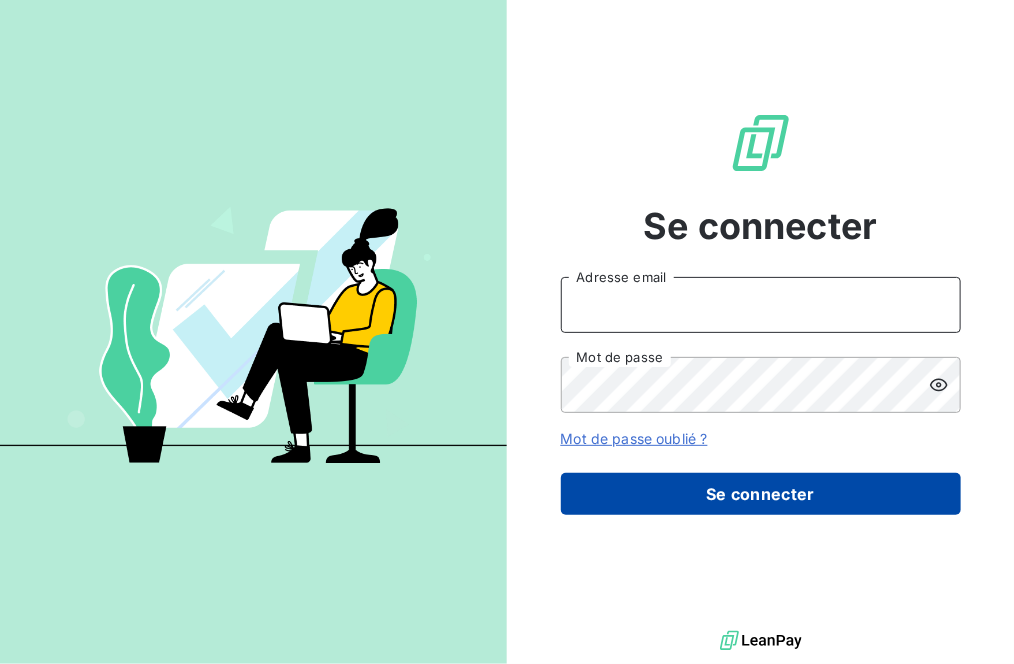 type on "[PERSON_NAME][EMAIL_ADDRESS][DOMAIN_NAME]" 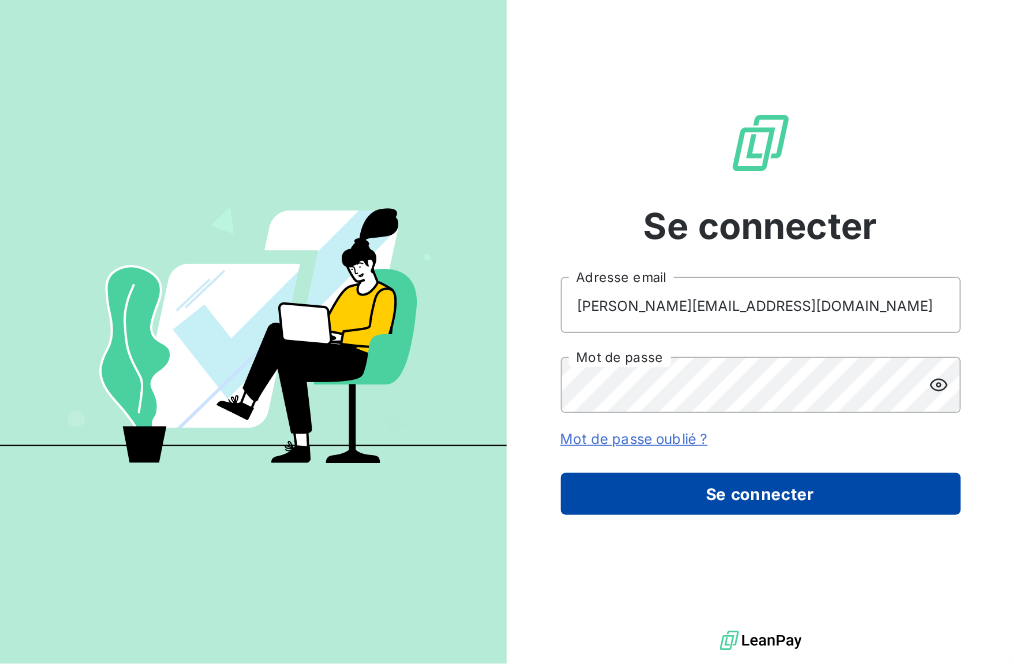 click on "Se connecter" at bounding box center (761, 494) 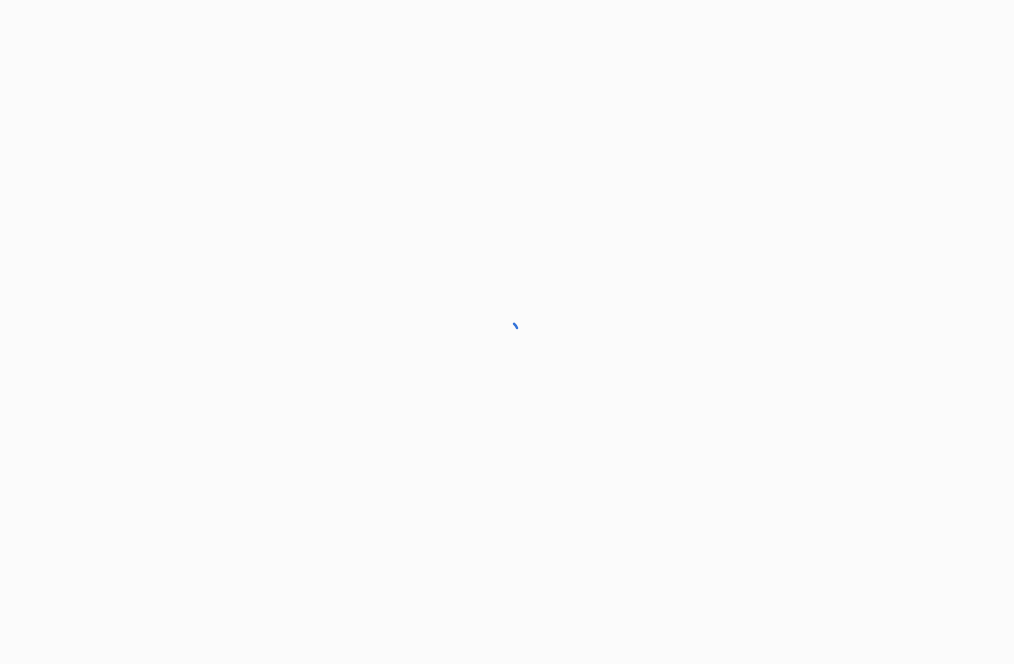 scroll, scrollTop: 0, scrollLeft: 0, axis: both 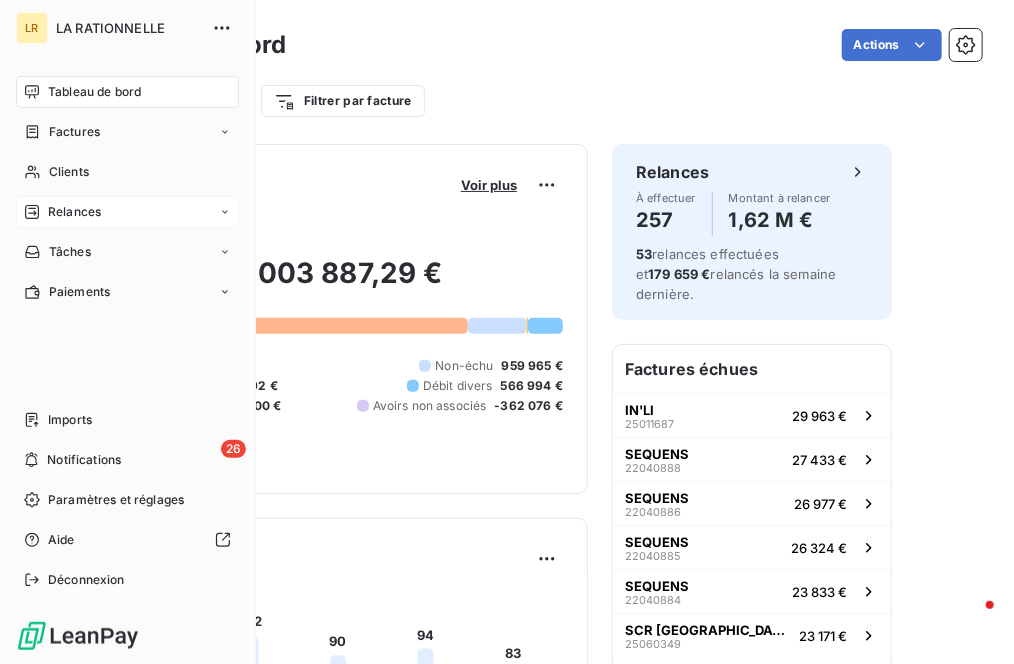 click on "Relances" at bounding box center (127, 212) 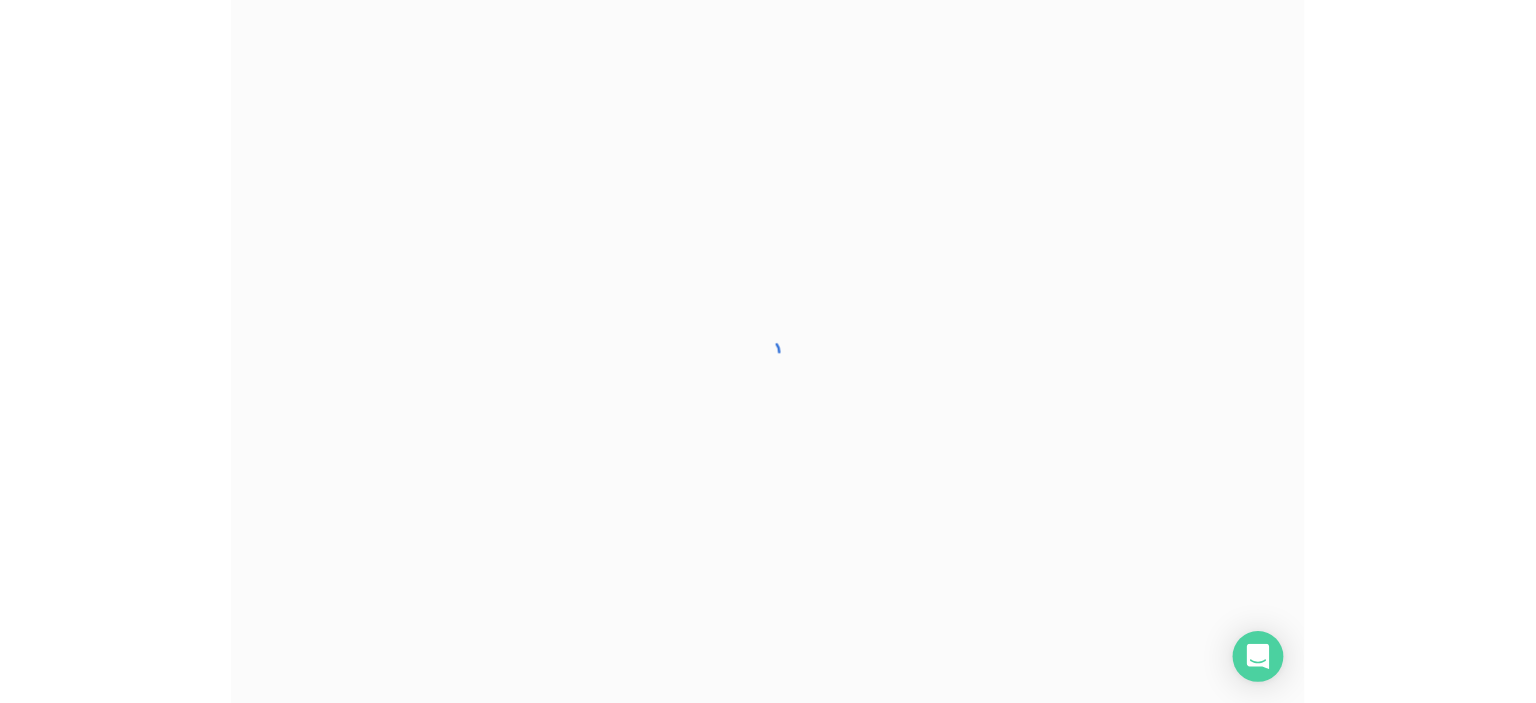 scroll, scrollTop: 0, scrollLeft: 0, axis: both 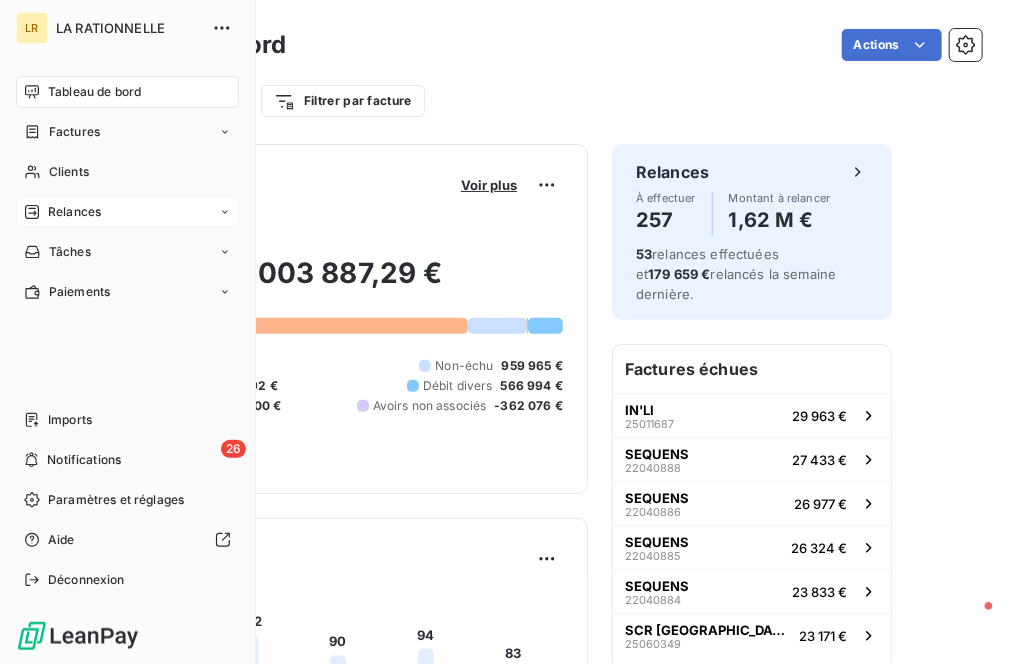 click on "Relances" at bounding box center (74, 212) 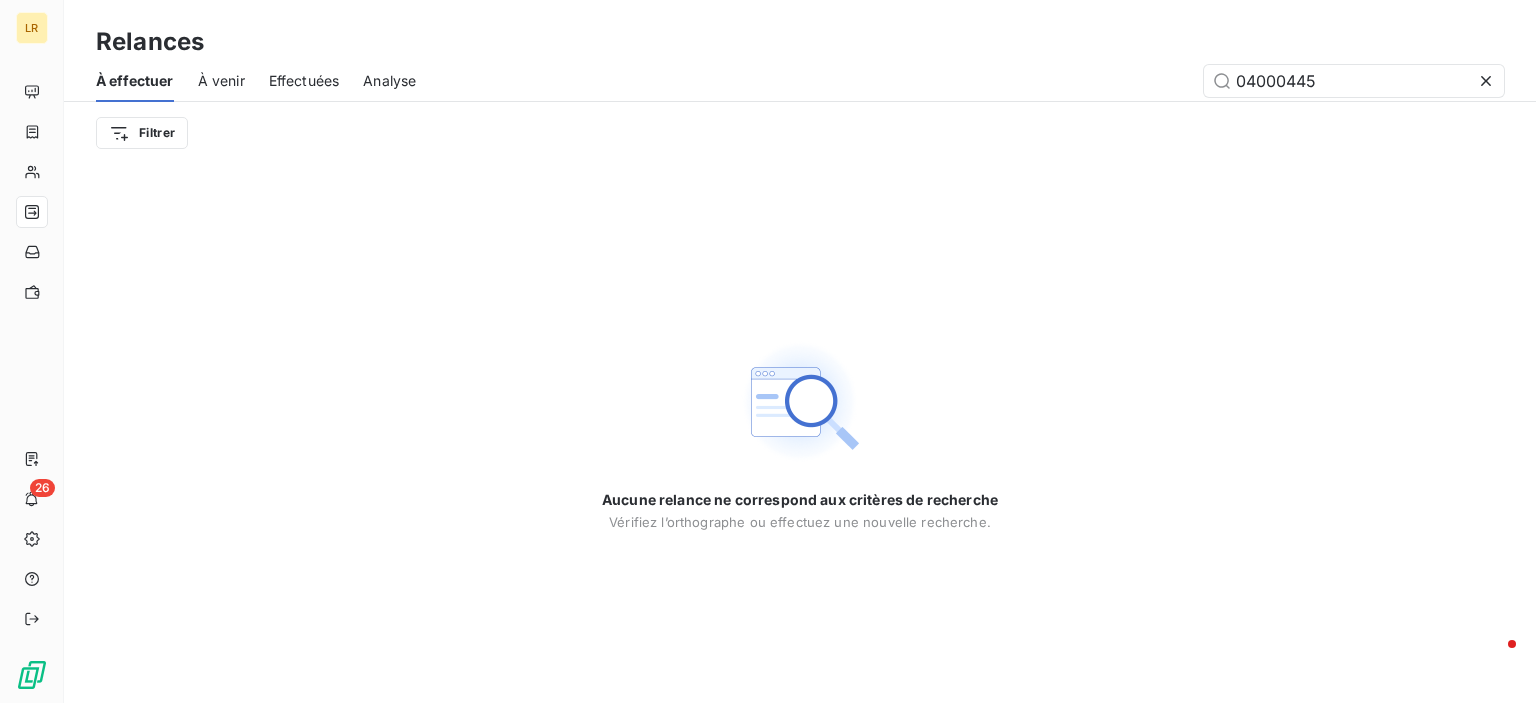 click on "À effectuer" at bounding box center [135, 81] 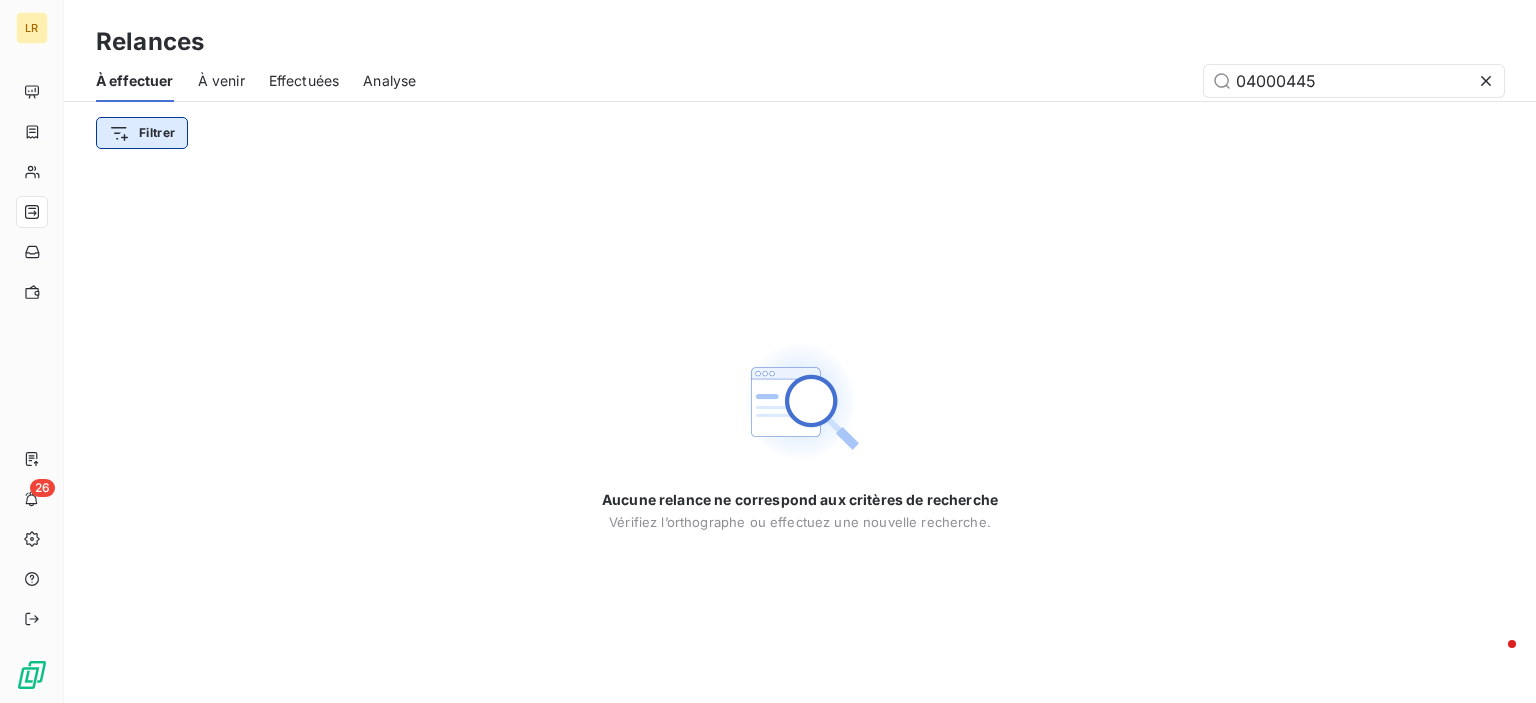 click on "LR 26 Relances À effectuer À venir Effectuées Analyse 04000445 Filtrer Aucune relance ne correspond aux critères de recherche Vérifiez l’orthographe ou effectuez une nouvelle recherche." at bounding box center (768, 351) 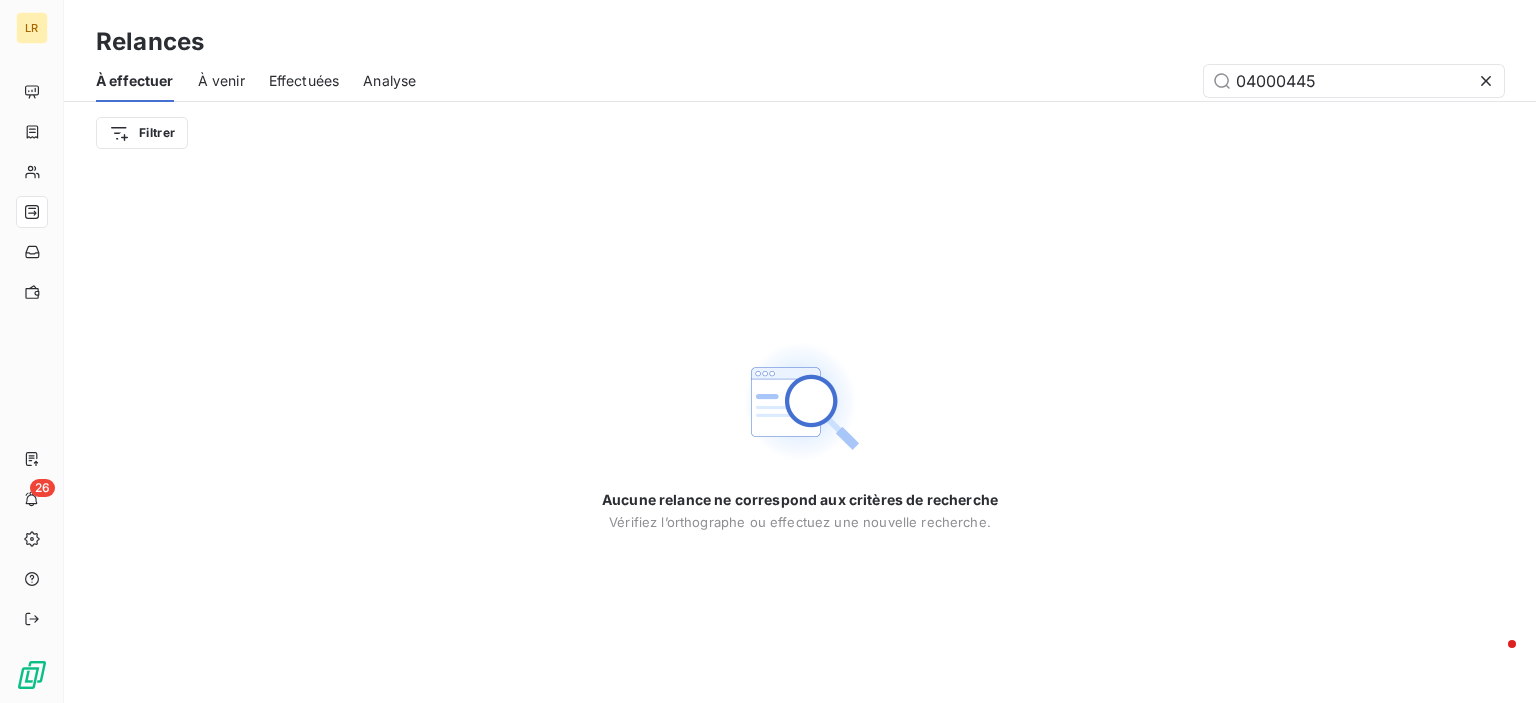 drag, startPoint x: 726, startPoint y: 326, endPoint x: 776, endPoint y: 288, distance: 62.801273 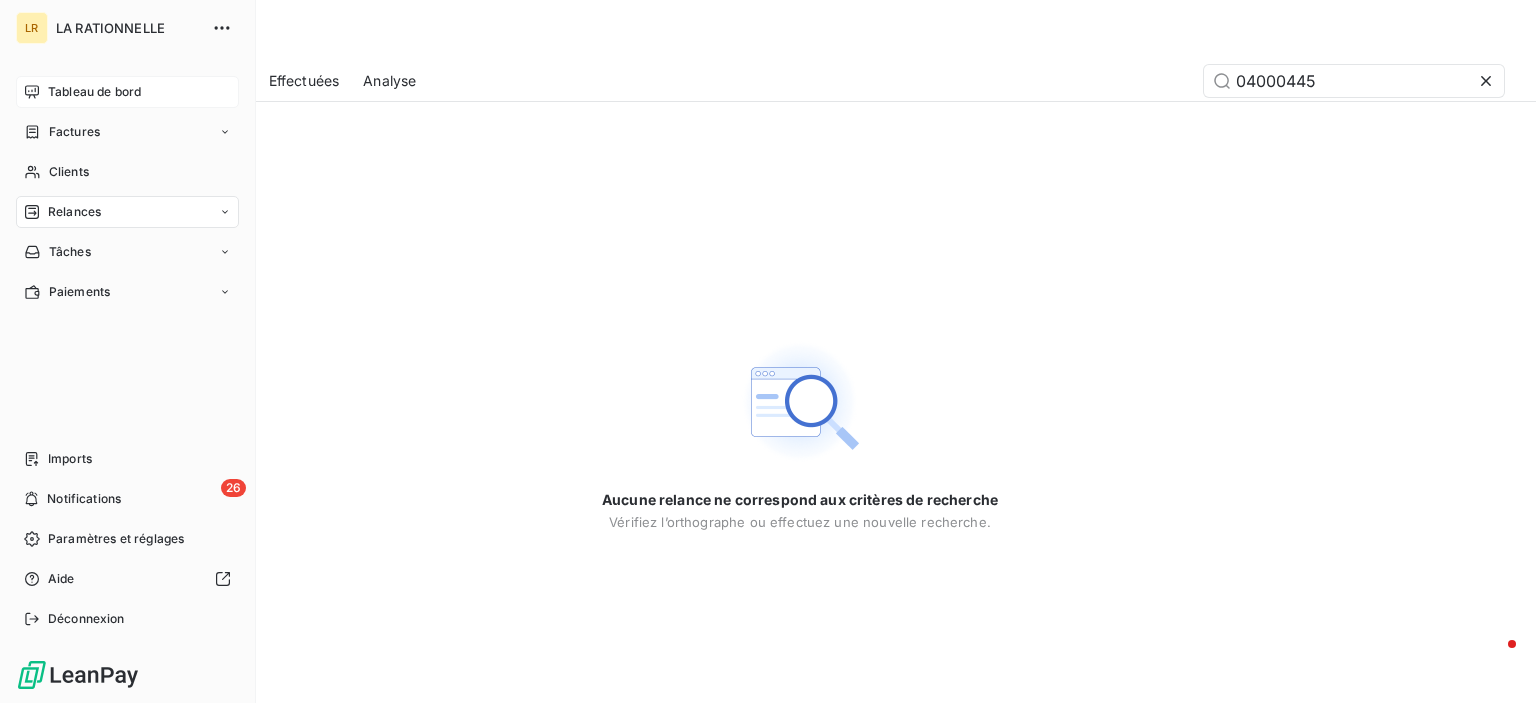 click on "Tableau de bord" at bounding box center [94, 92] 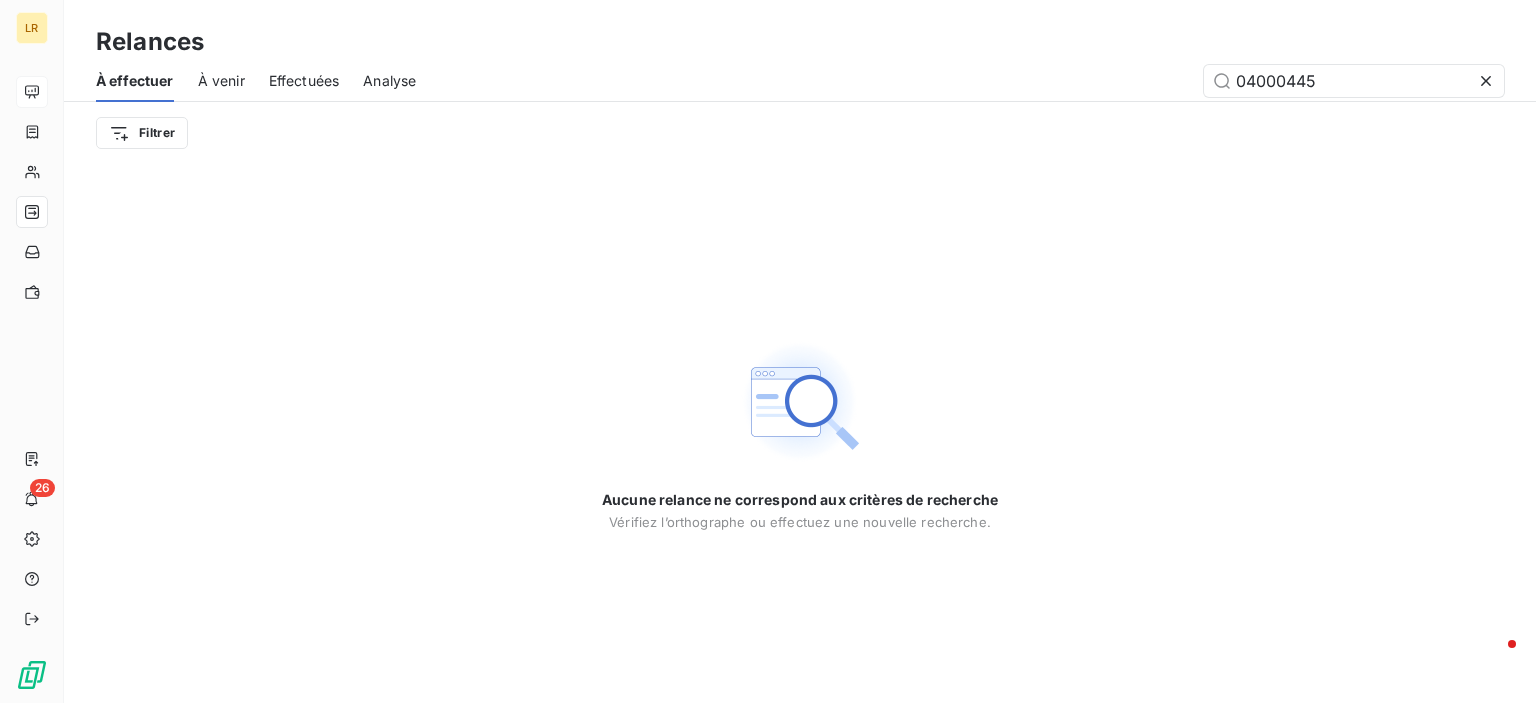 click on "À venir" at bounding box center (221, 81) 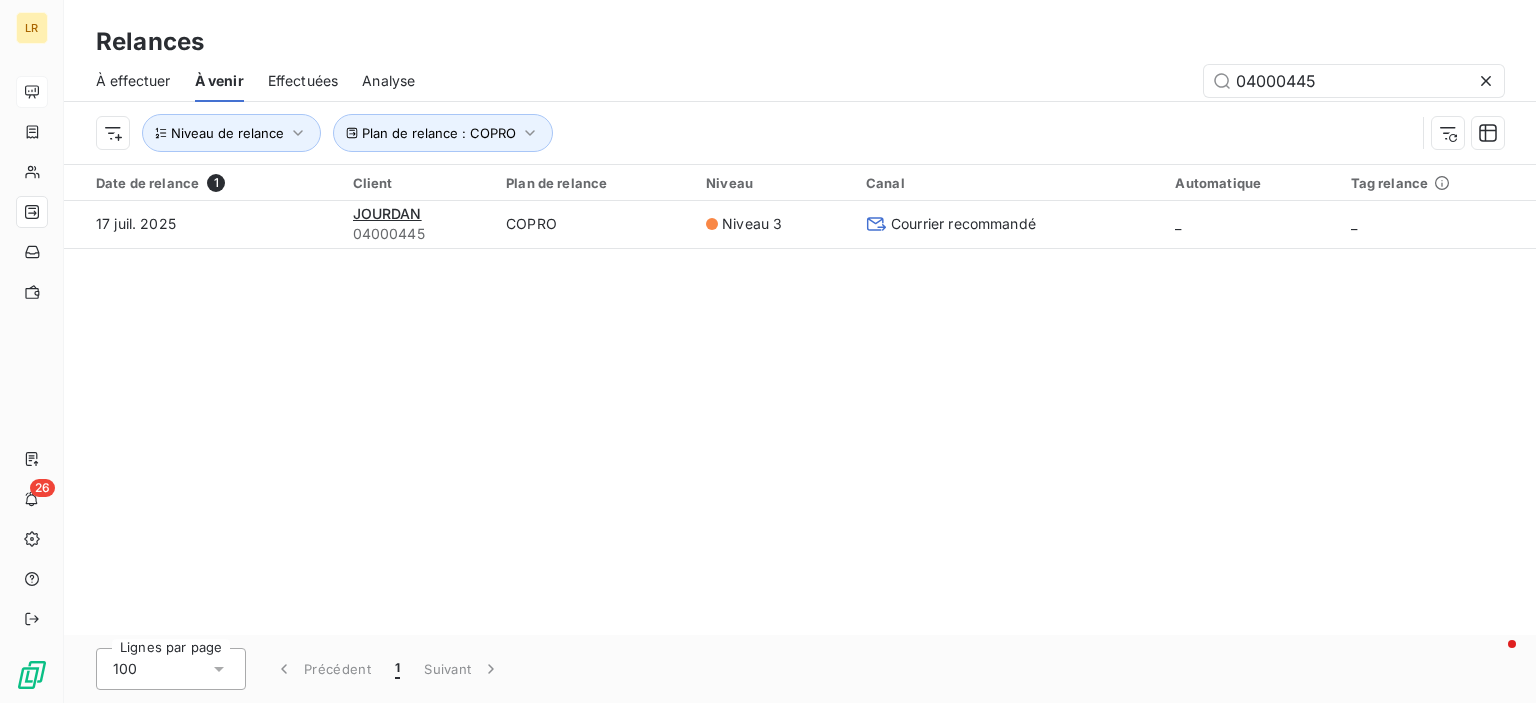 click on "À effectuer À venir Effectuées Analyse 04000445" at bounding box center (800, 81) 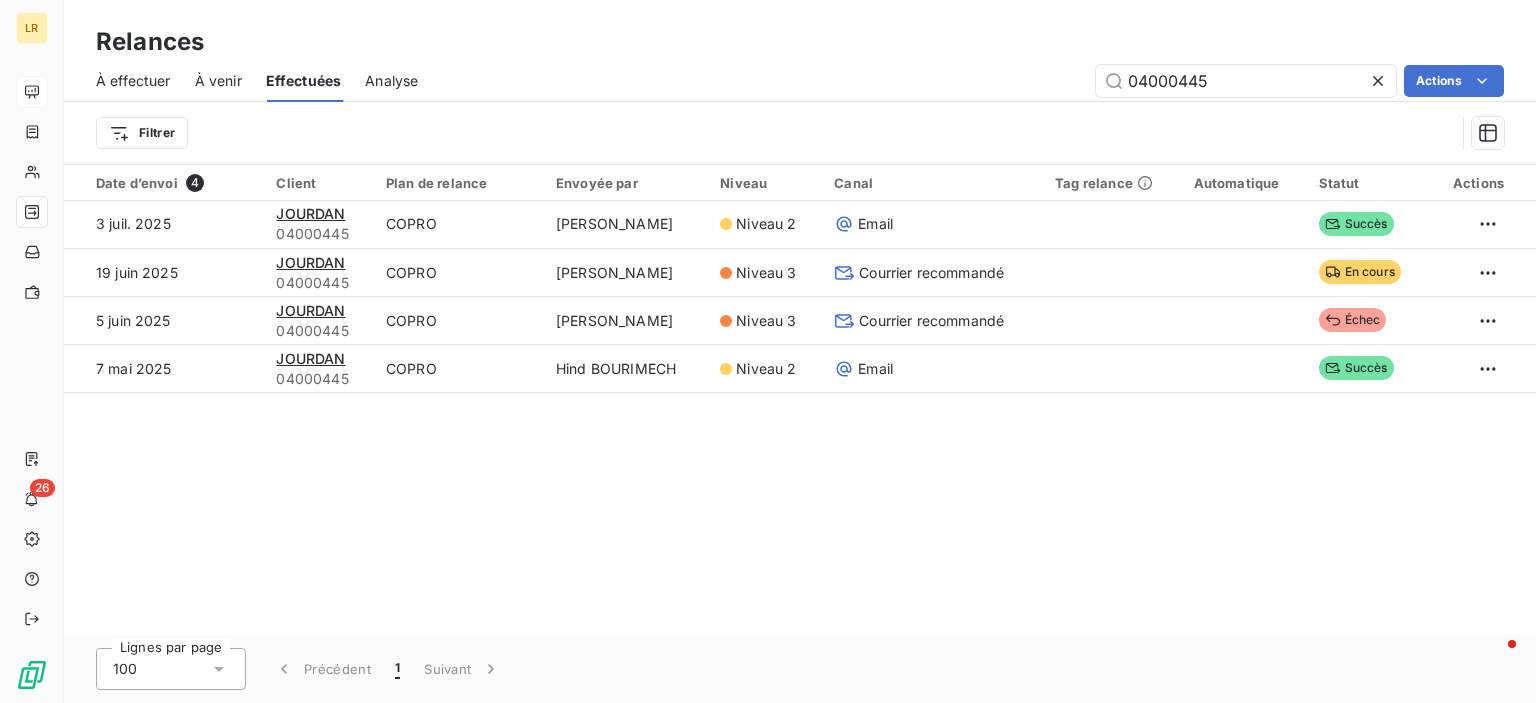 click on "Analyse" at bounding box center [391, 81] 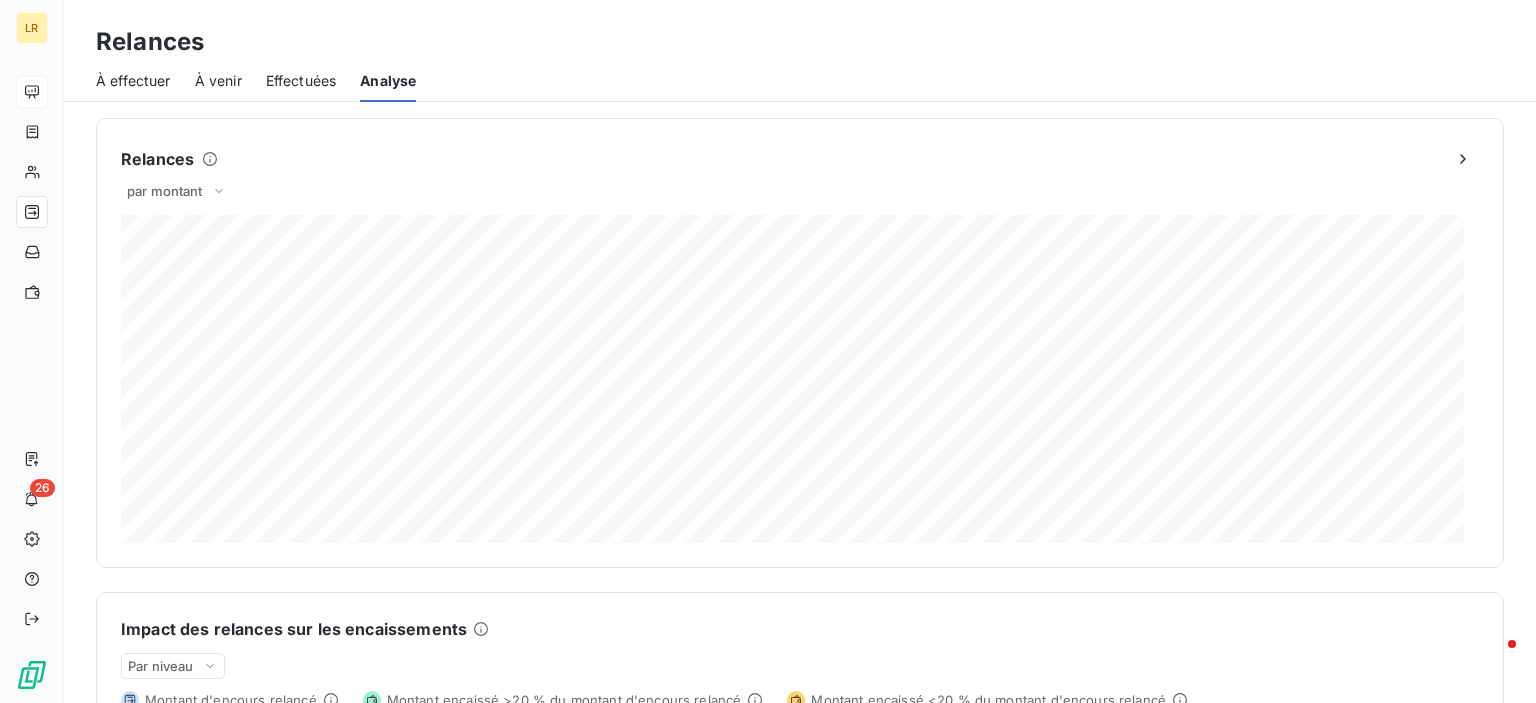 click on "À effectuer" at bounding box center [133, 81] 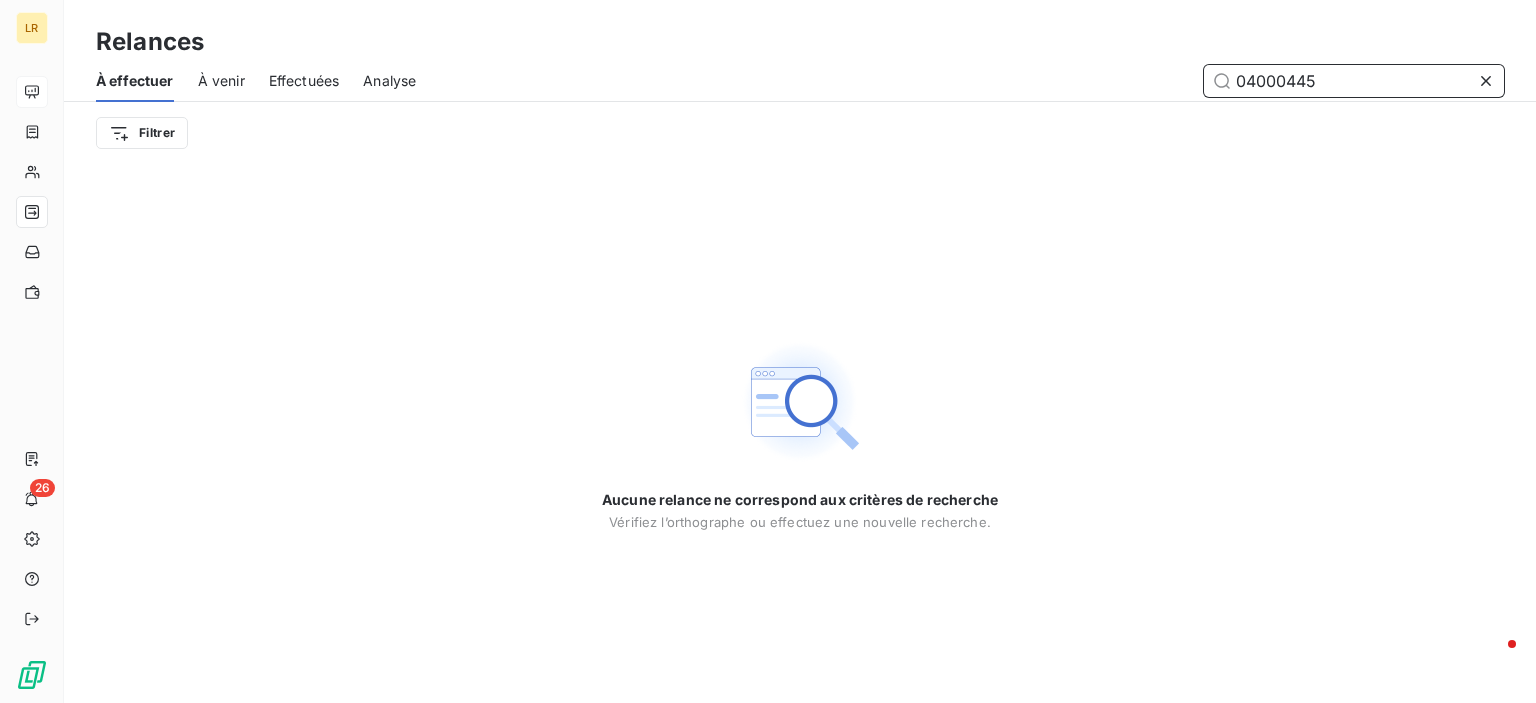 click on "À effectuer" at bounding box center (135, 81) 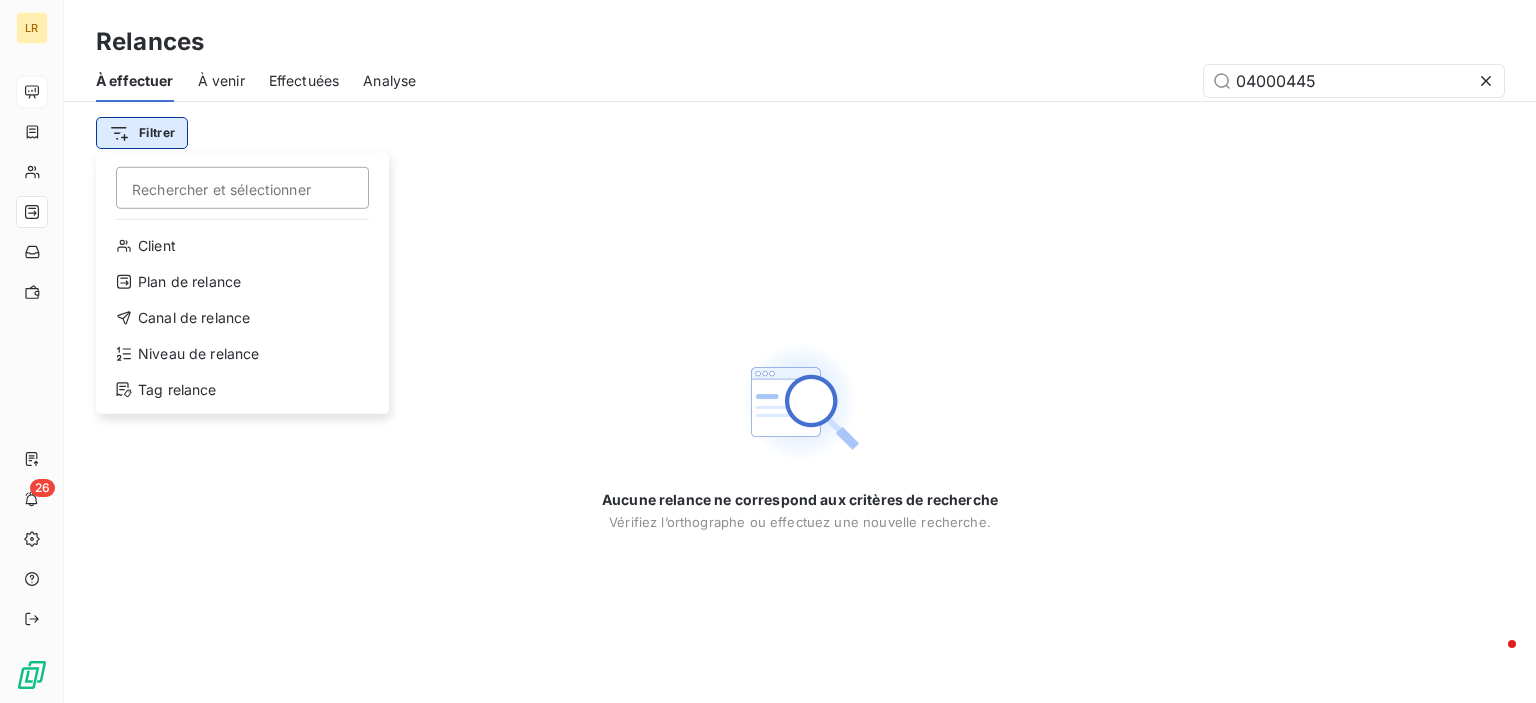 click on "LR 26 Relances À effectuer À venir Effectuées Analyse 04000445 Filtrer Rechercher et sélectionner Client Plan de relance Canal de relance Niveau de relance Tag relance Aucune relance ne correspond aux critères de recherche Vérifiez l’orthographe ou effectuez une nouvelle recherche." at bounding box center [768, 351] 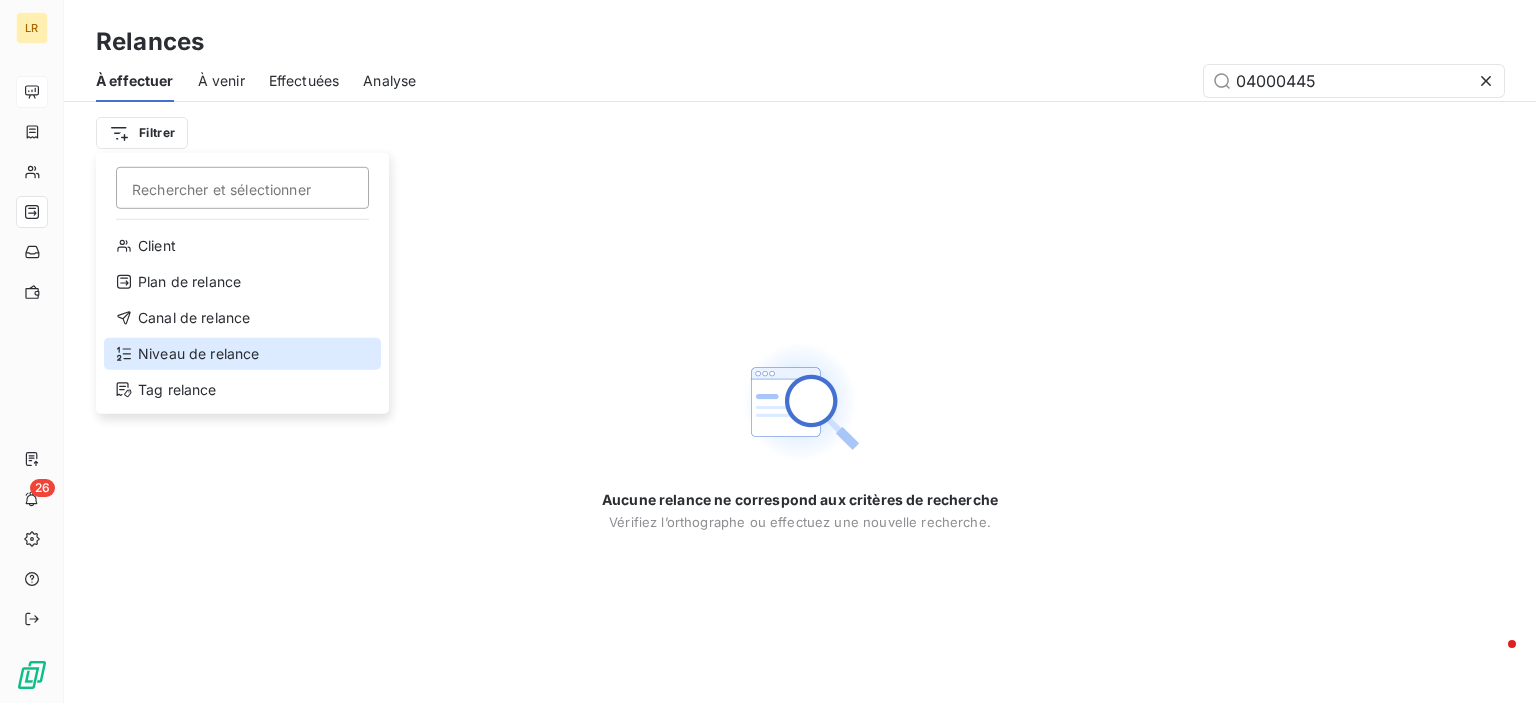 click on "Niveau de relance" at bounding box center (242, 354) 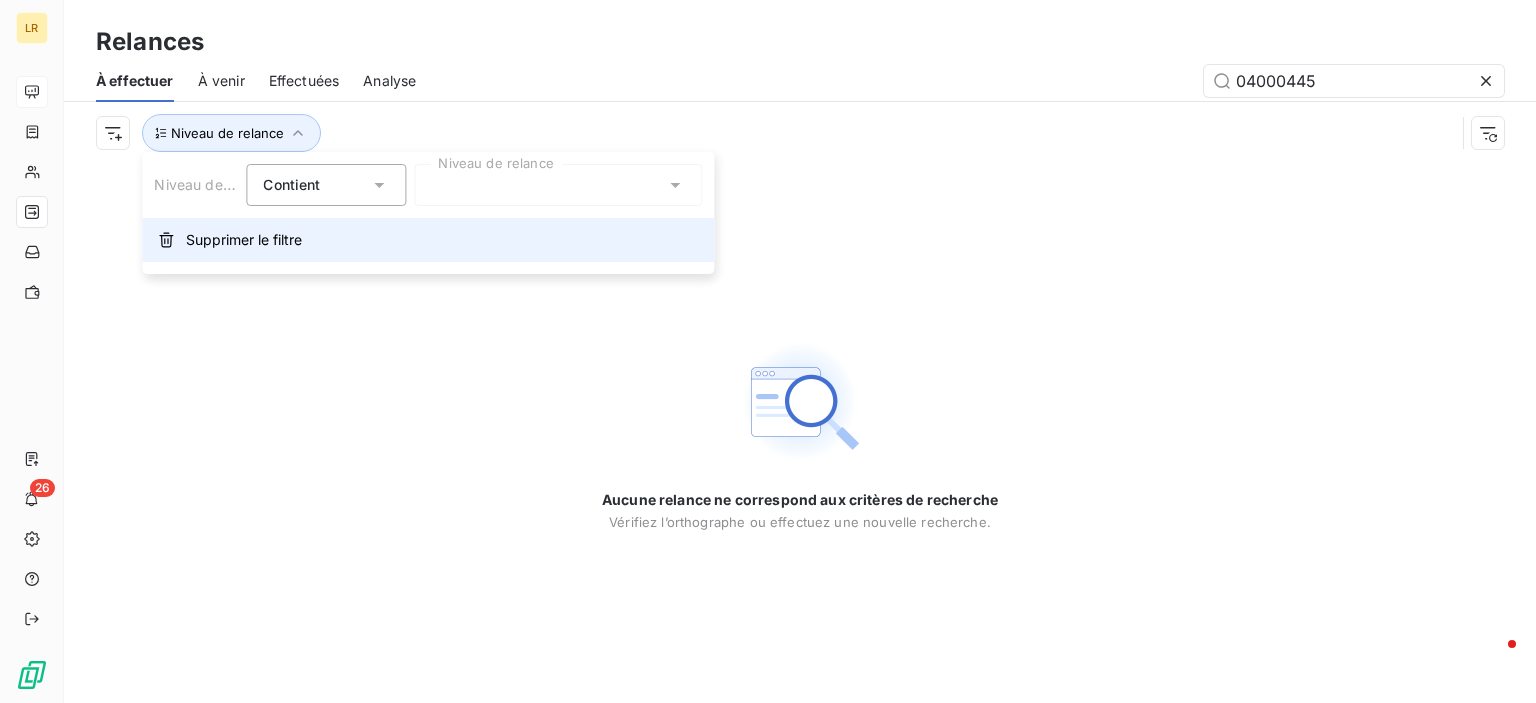 click on "Supprimer le filtre" at bounding box center [244, 240] 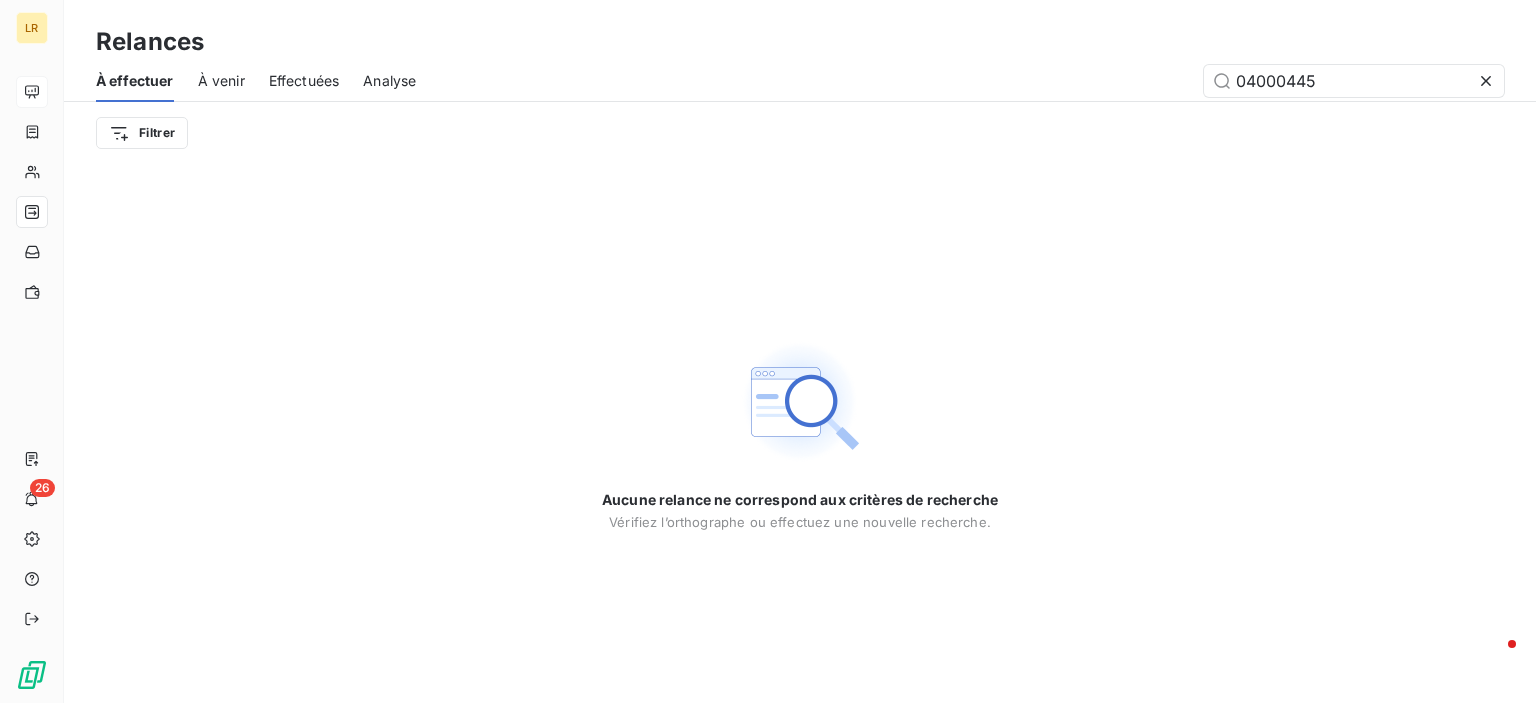 click on "À venir" at bounding box center [221, 81] 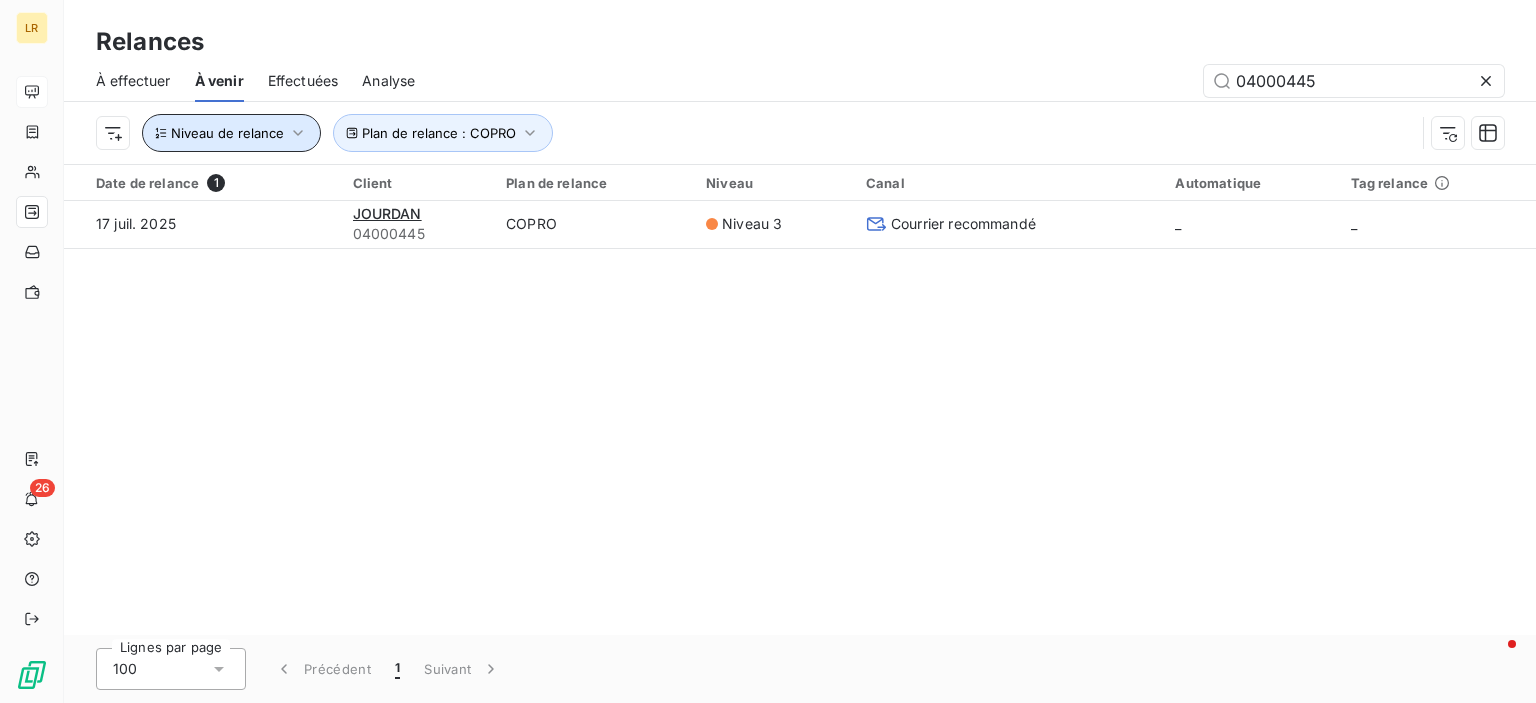 click 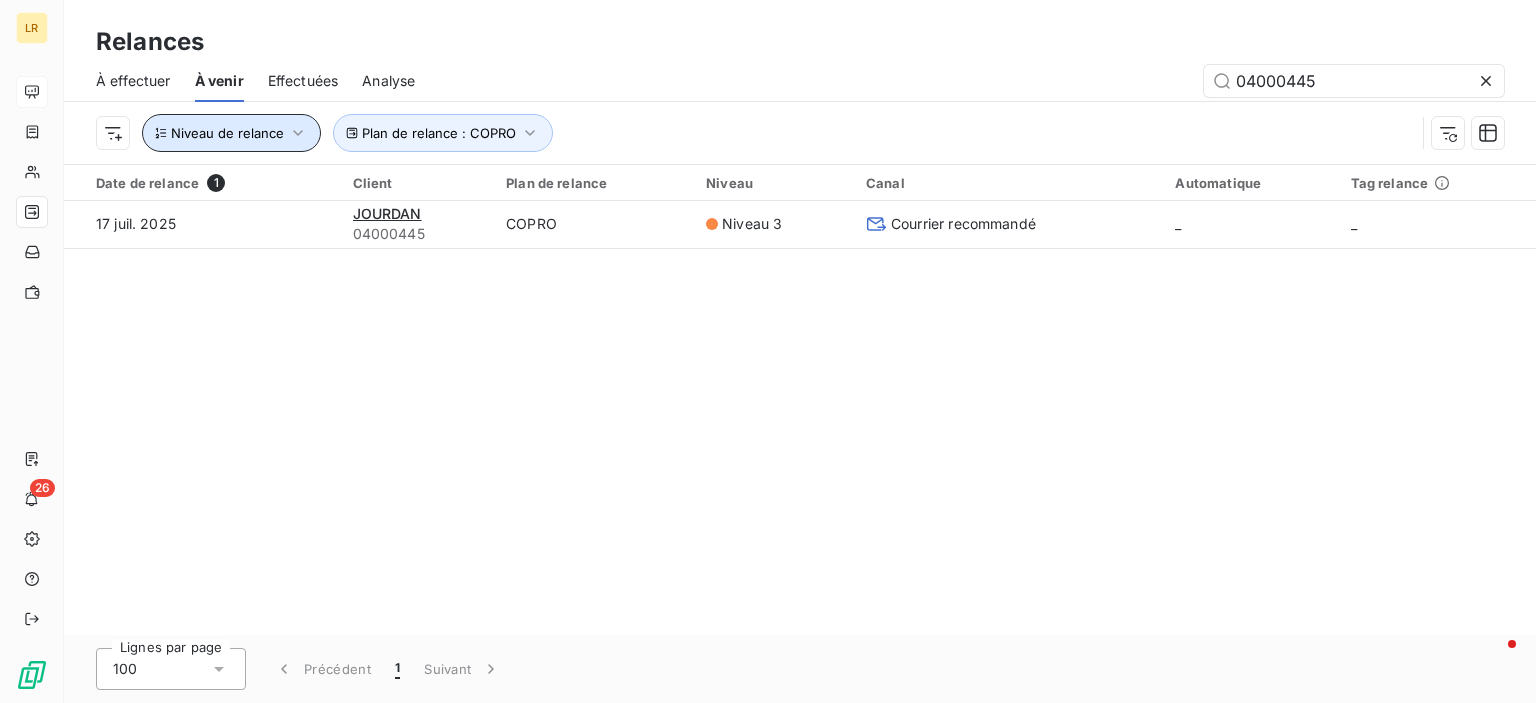 click on "Effectuées" at bounding box center [303, 81] 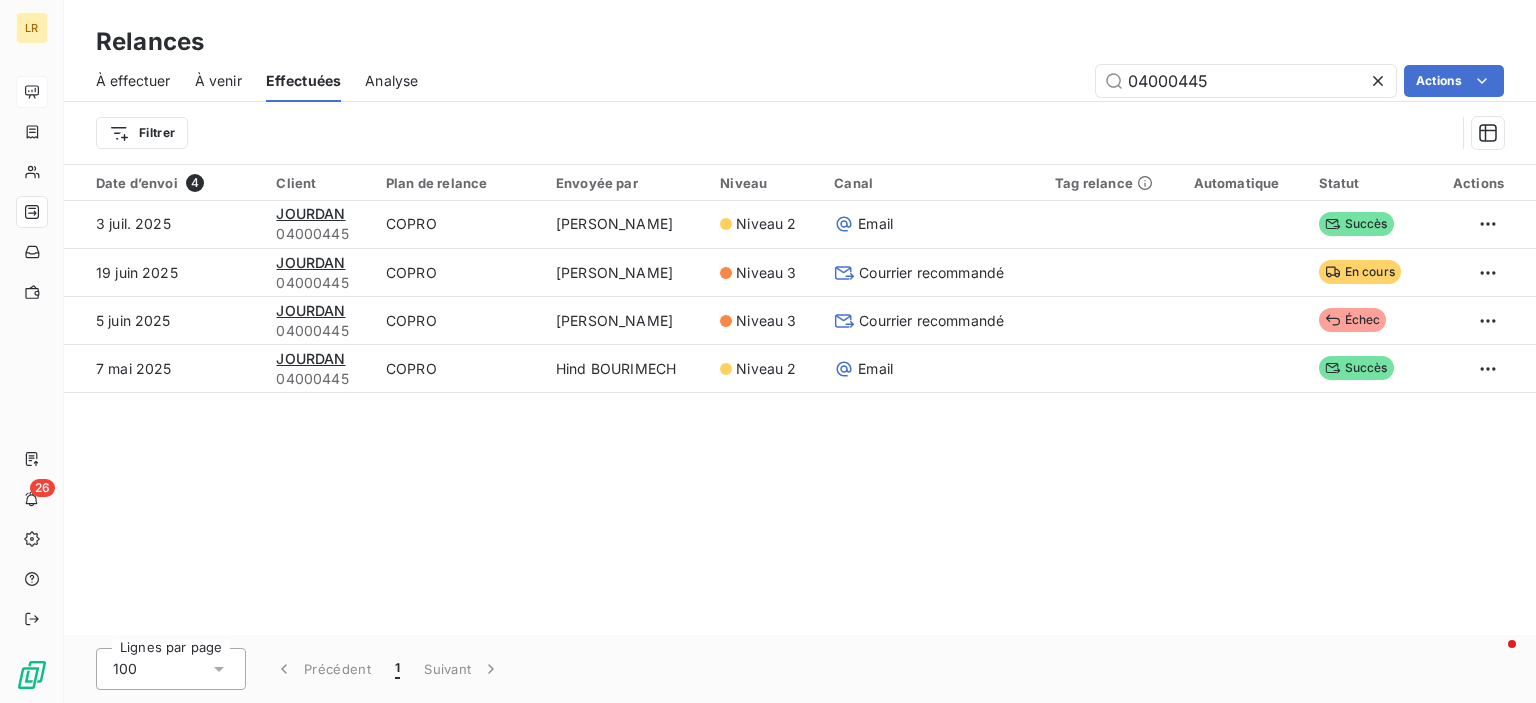 click on "À effectuer" at bounding box center (133, 81) 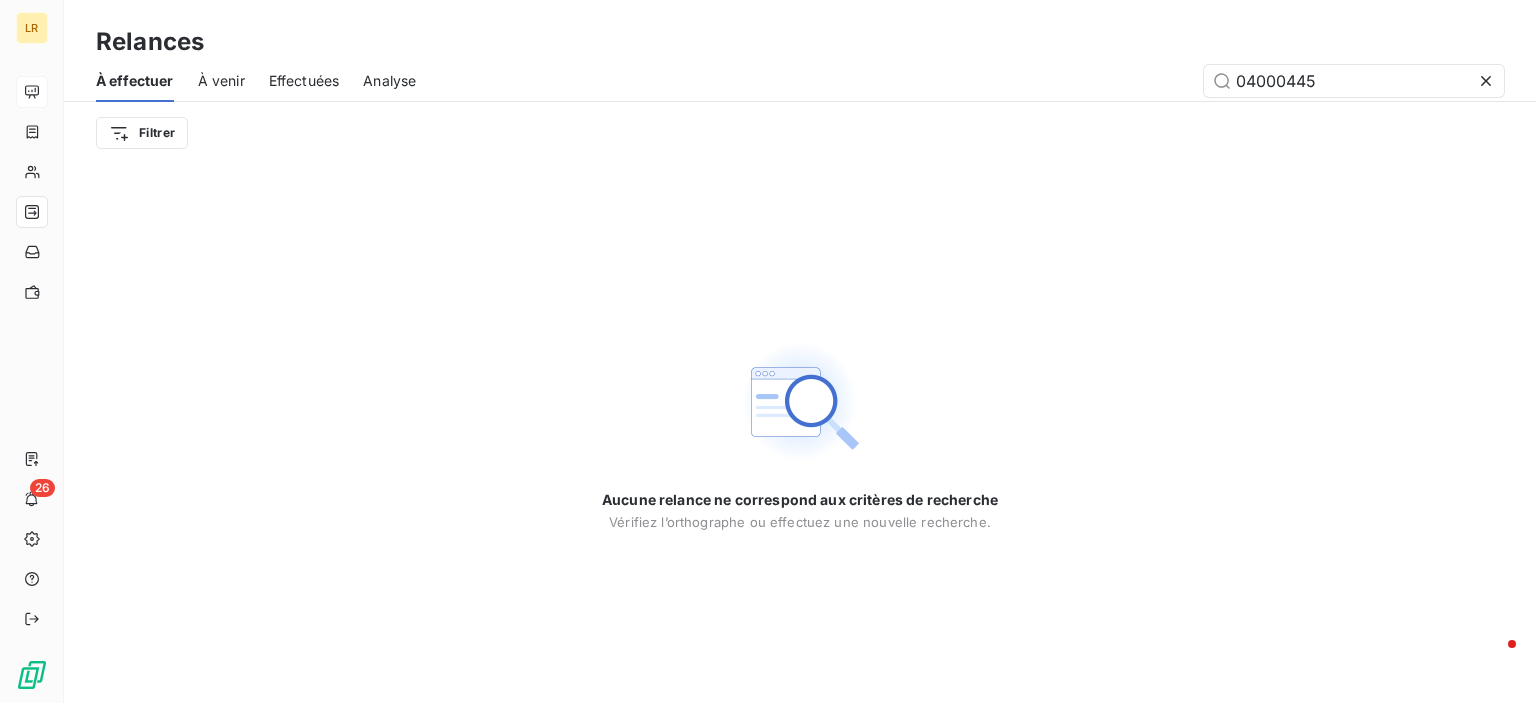 click on "À venir" at bounding box center [221, 81] 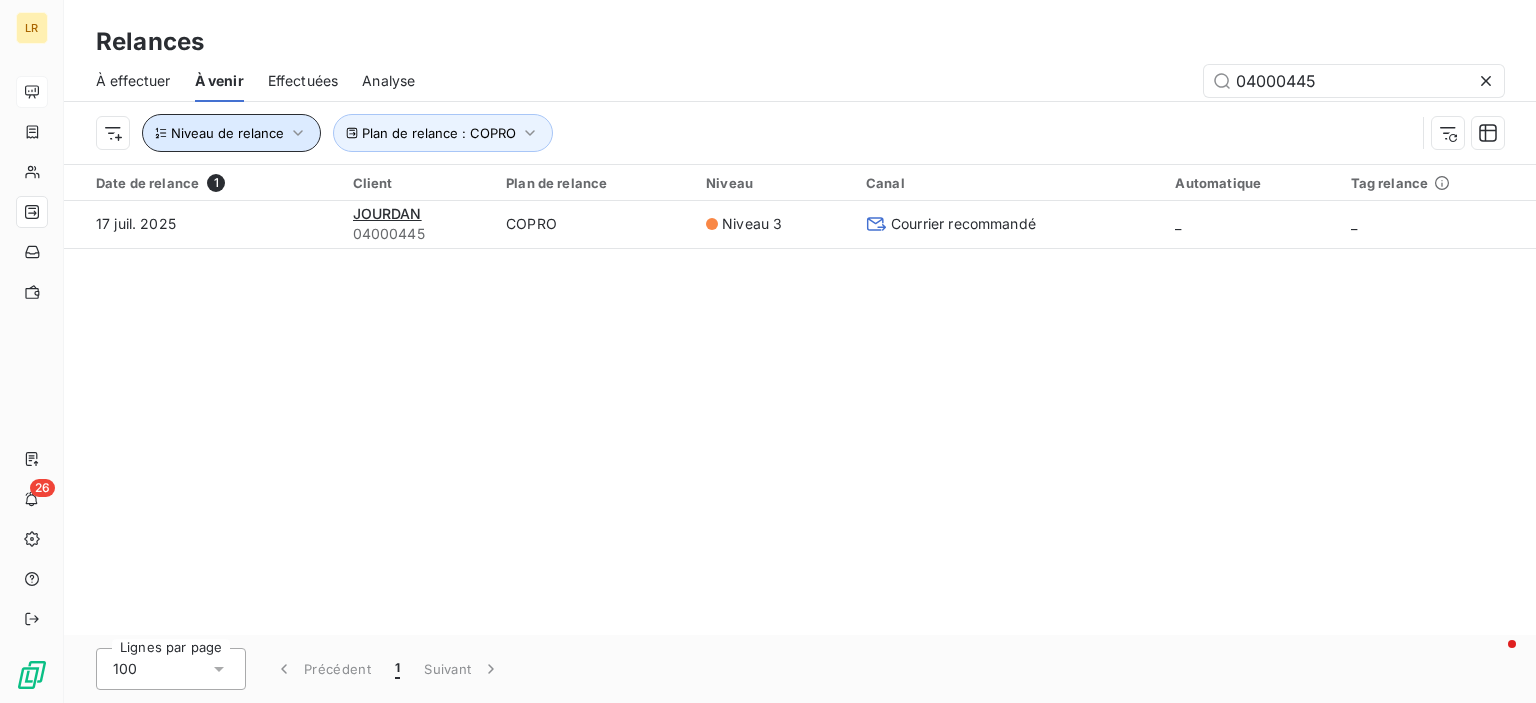click 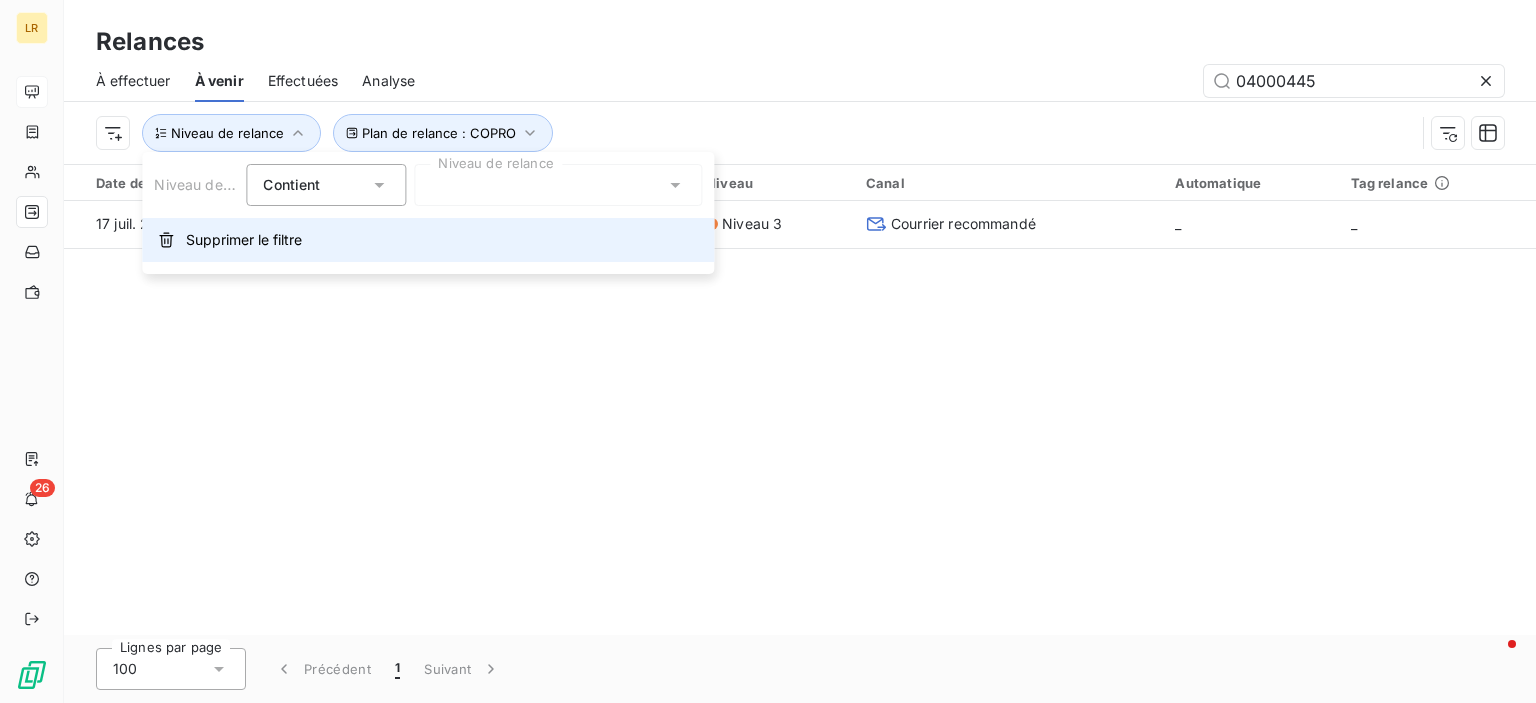 click on "Supprimer le filtre" at bounding box center [244, 240] 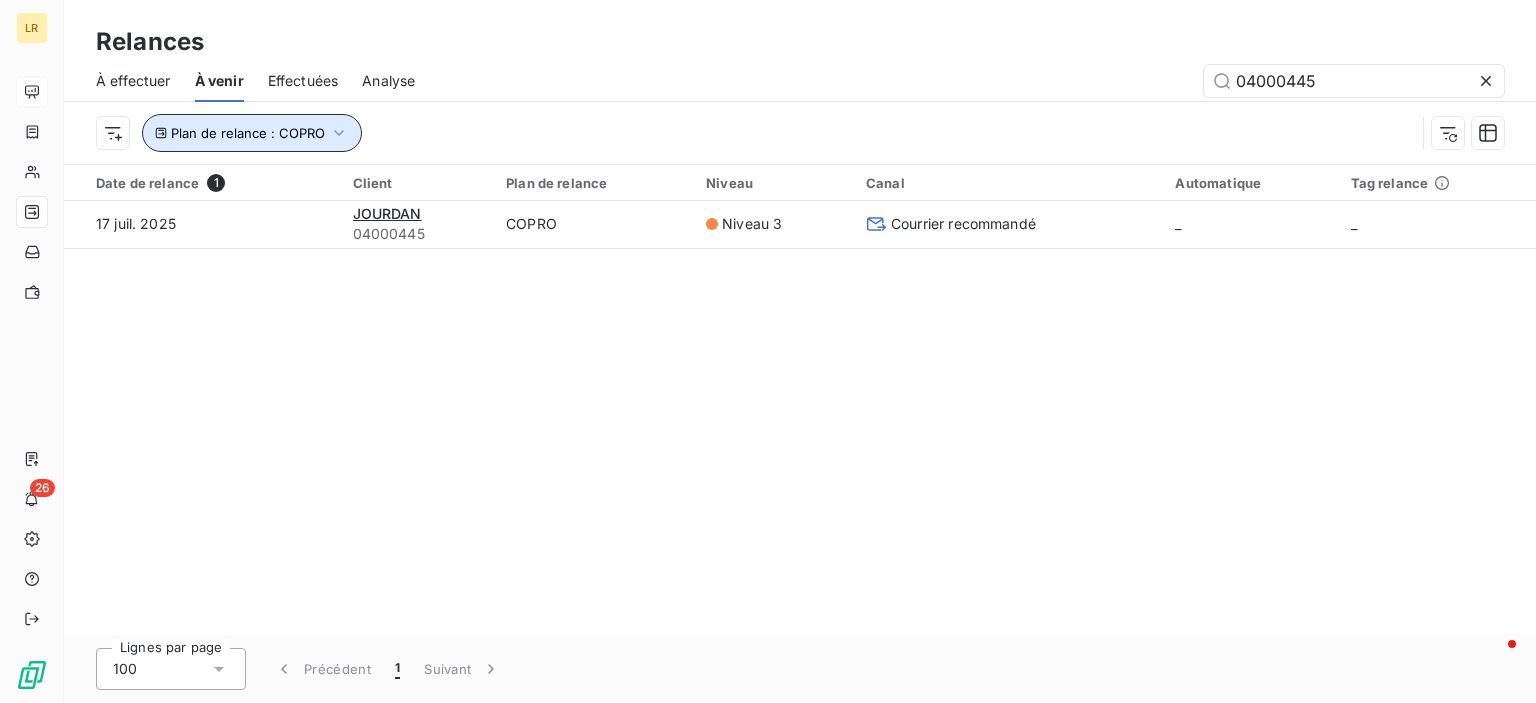 click 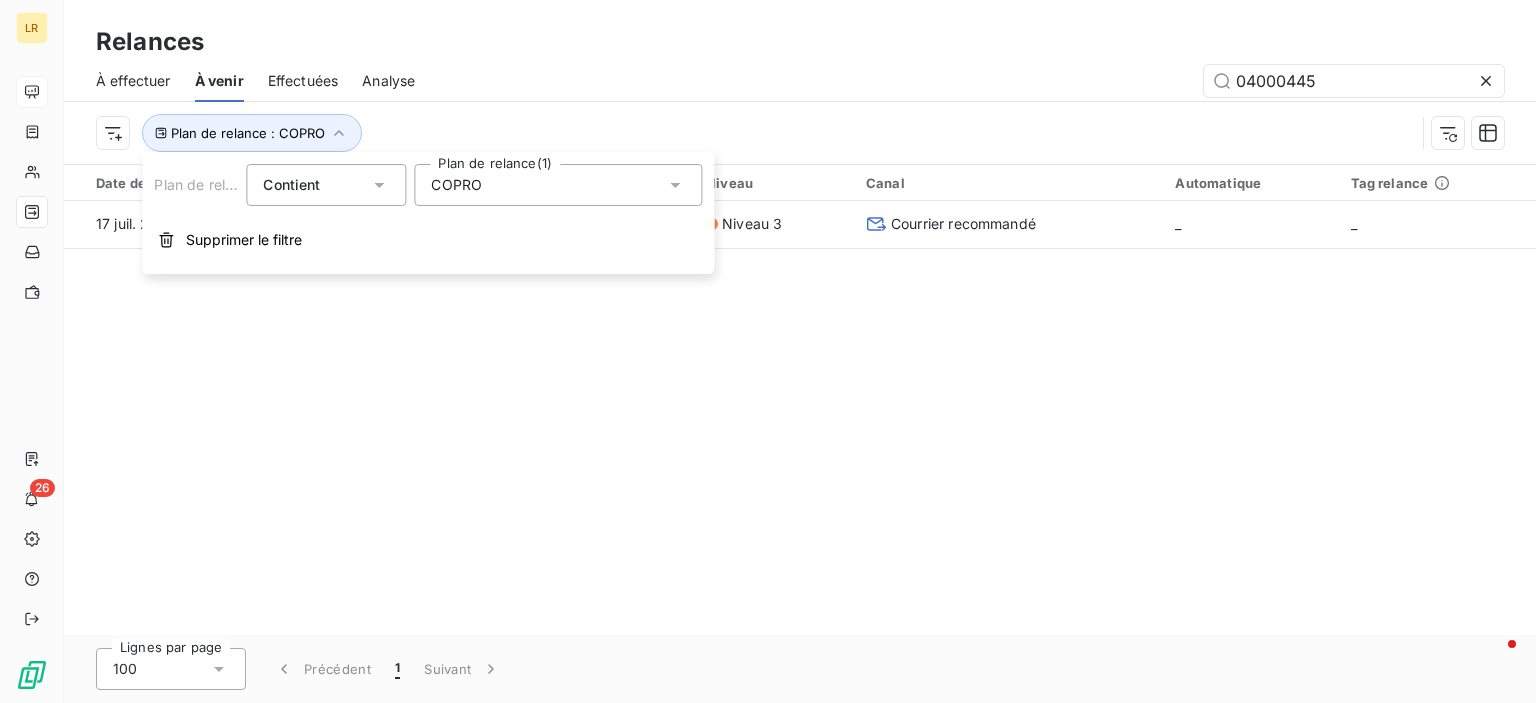 click 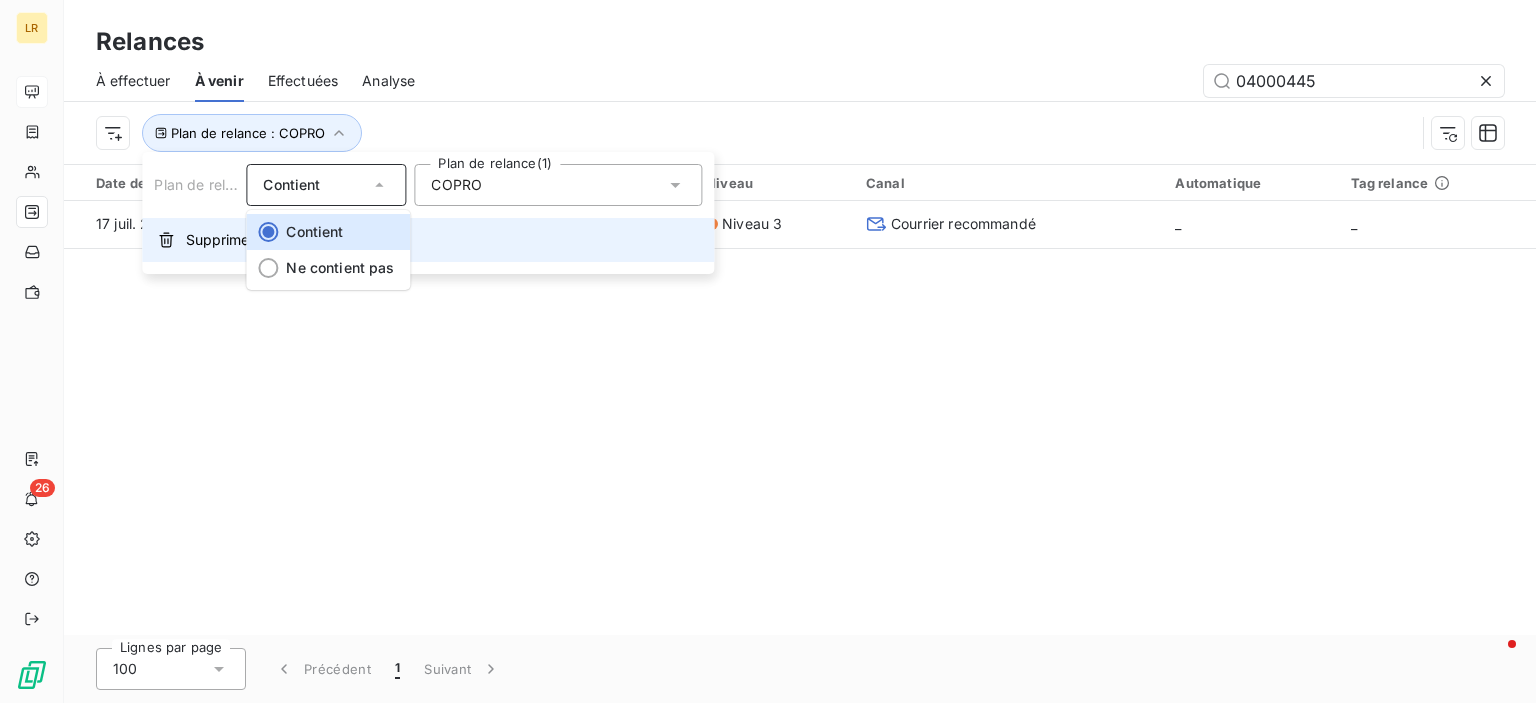 click on "Supprimer le filtre" at bounding box center (428, 240) 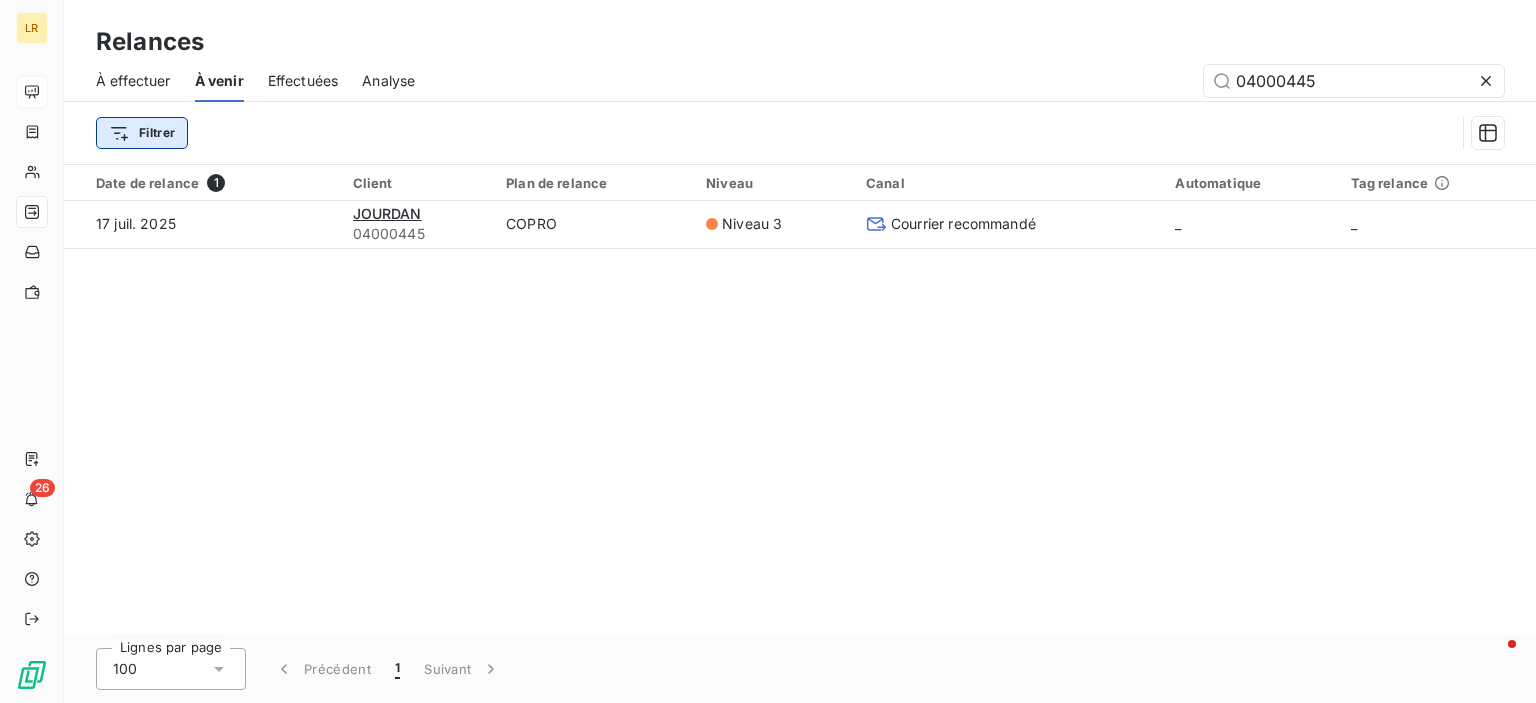 click on "LR 26 Relances À effectuer À venir Effectuées Analyse 04000445 Filtrer Date de relance 1 Client Plan de relance Niveau Canal Automatique Tag relance 17 juil. 2025 JOURDAN 04000445 COPRO Niveau 3 Courrier recommandé _ _ Lignes par page 100 Précédent 1 Suivant" at bounding box center (768, 351) 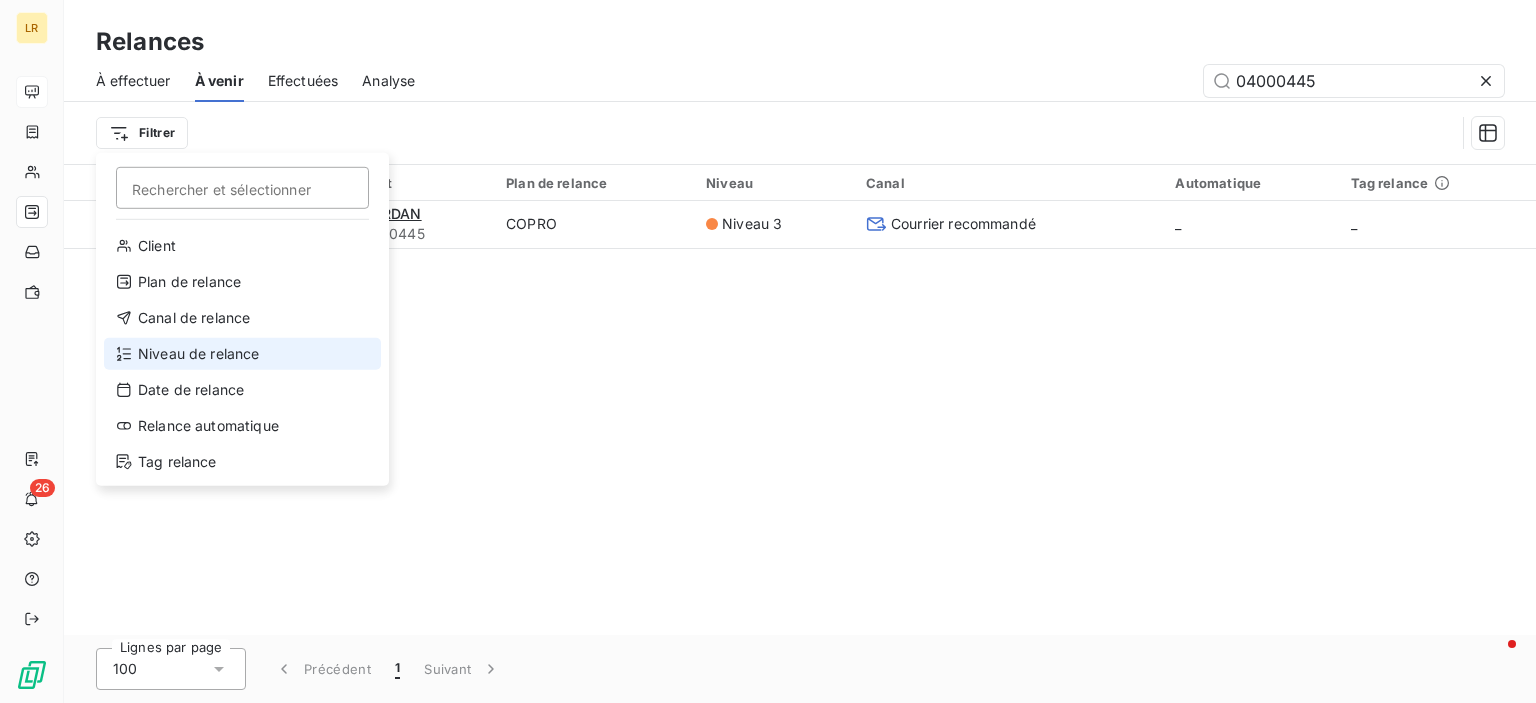 drag, startPoint x: 151, startPoint y: 382, endPoint x: 144, endPoint y: 358, distance: 25 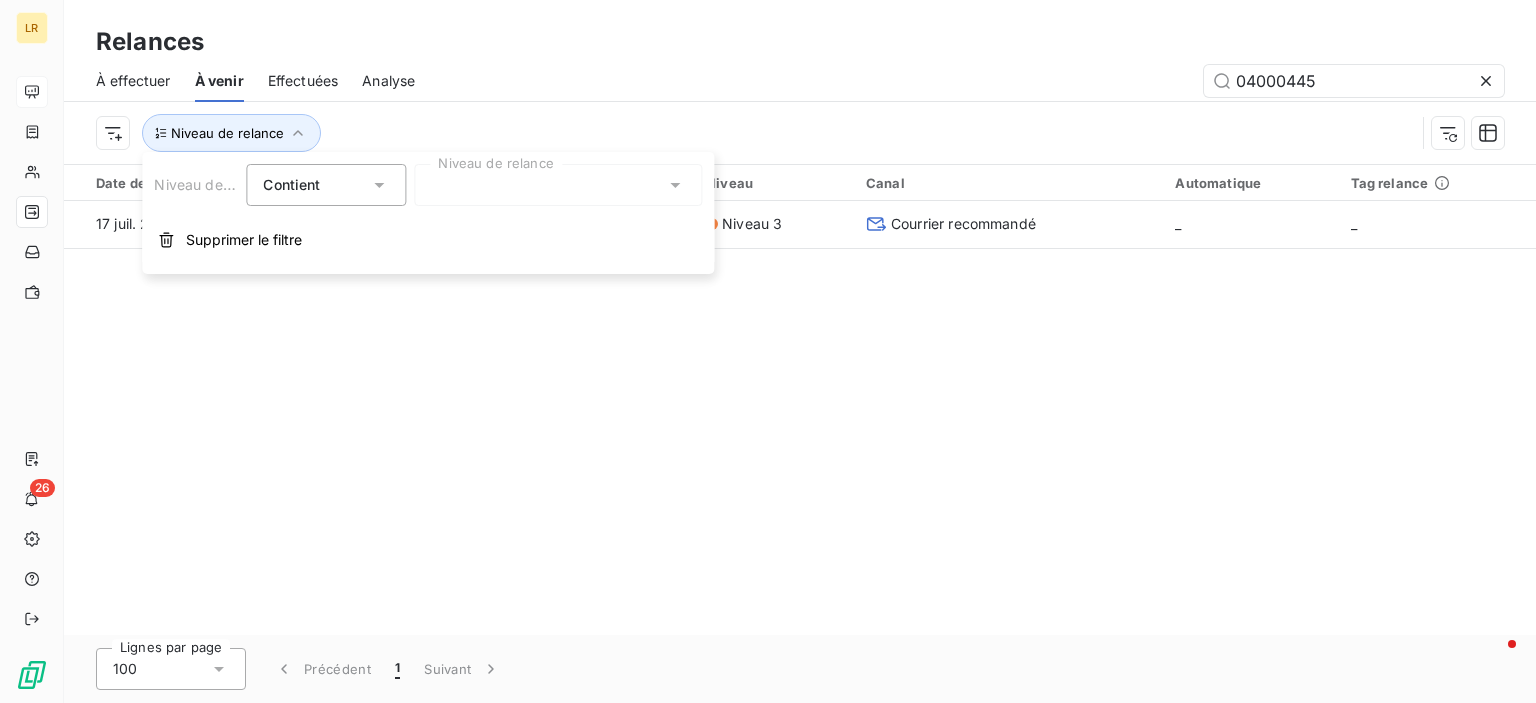 click at bounding box center (558, 185) 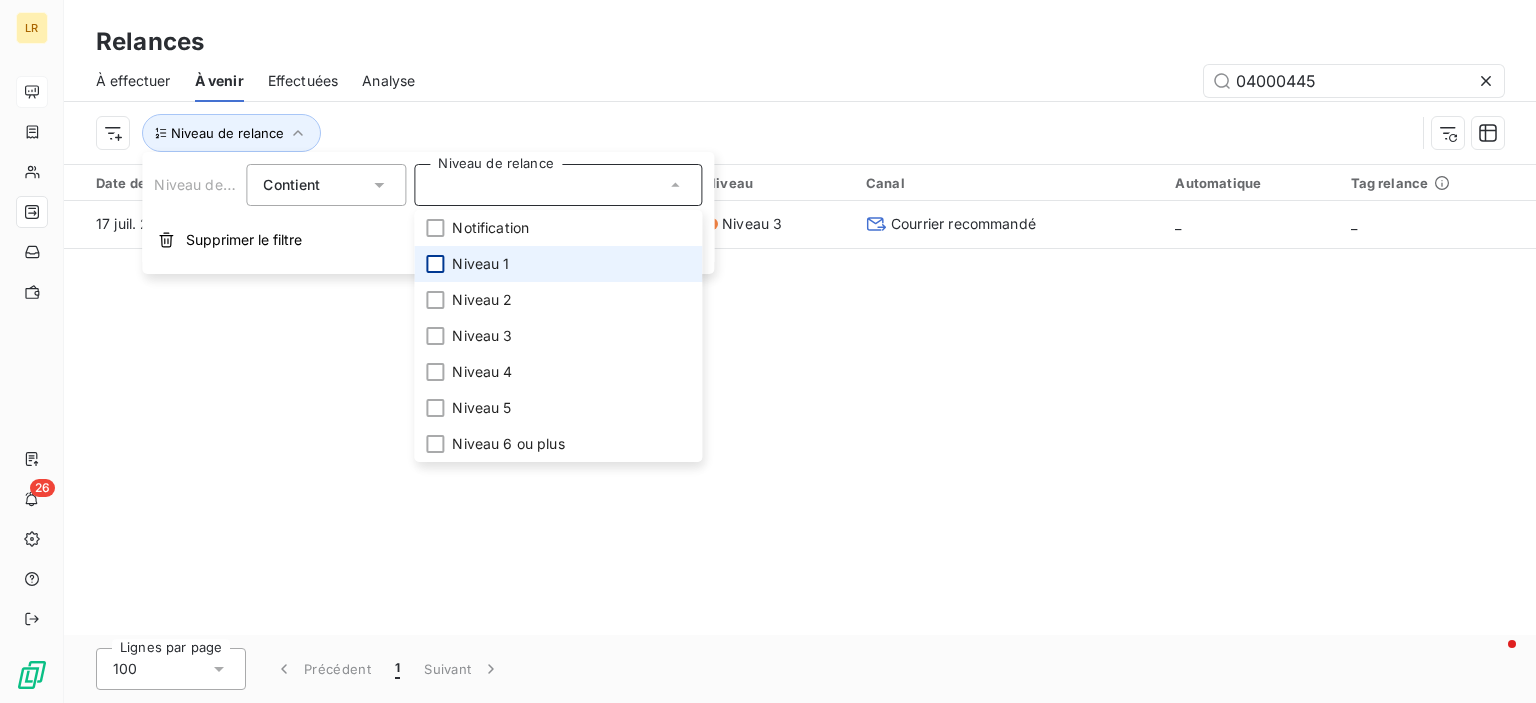 click at bounding box center [435, 264] 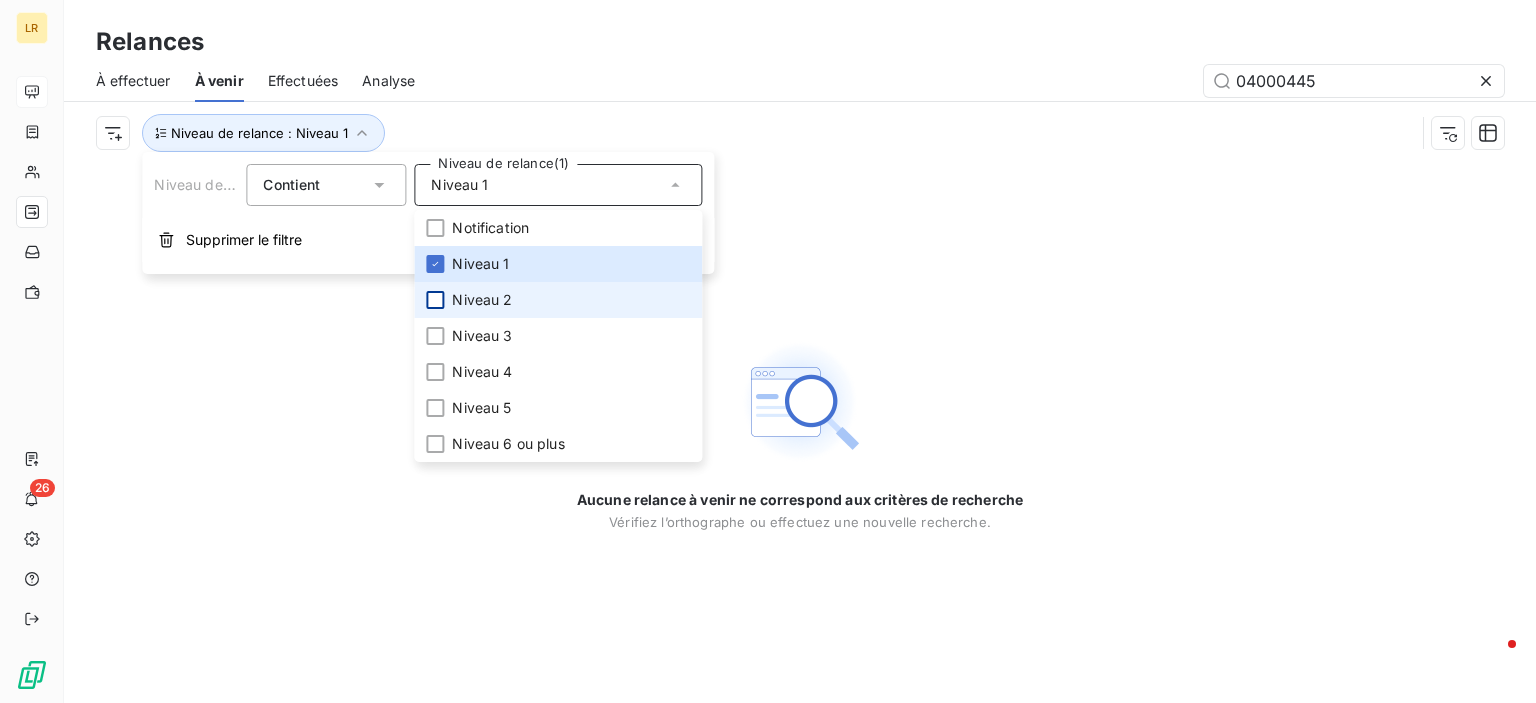 click at bounding box center [435, 300] 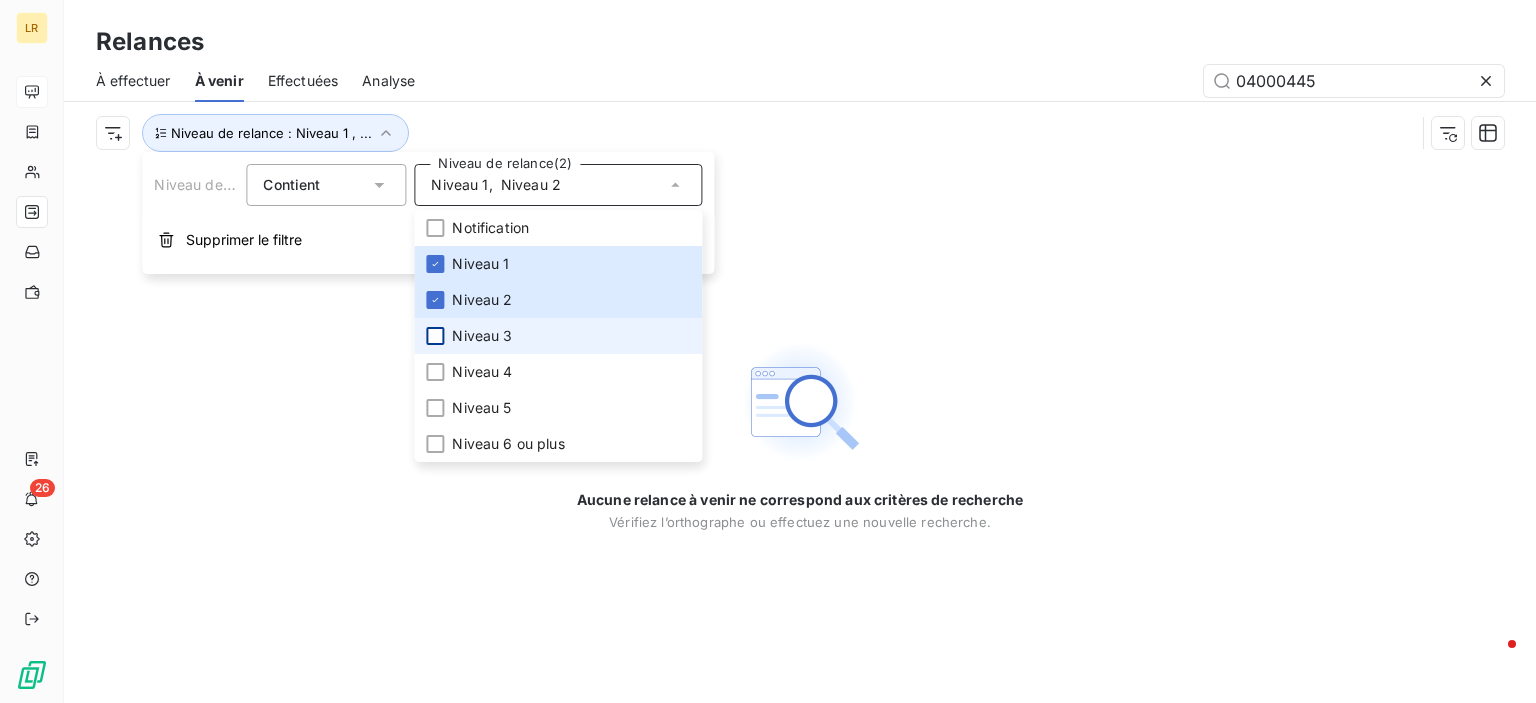 click at bounding box center [435, 336] 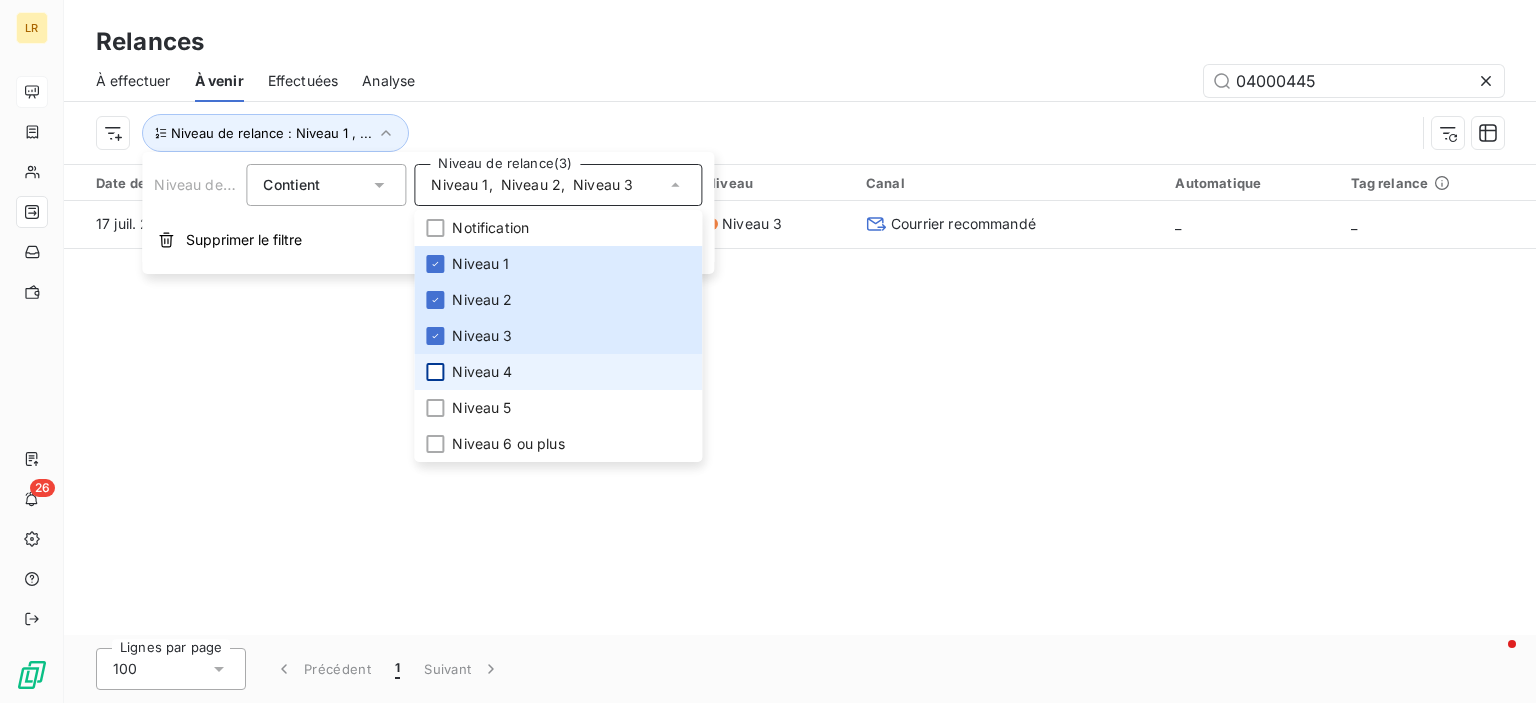 click at bounding box center [435, 372] 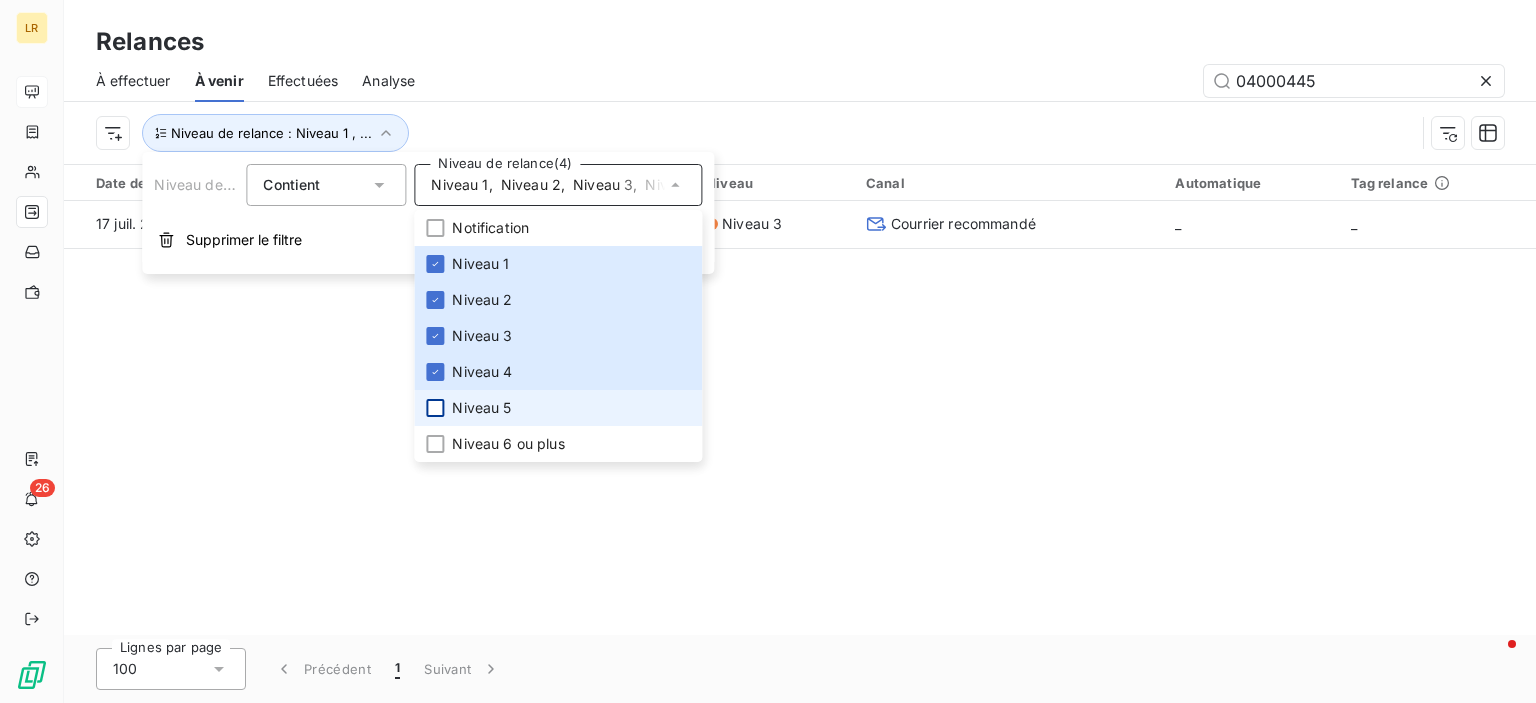click at bounding box center (435, 408) 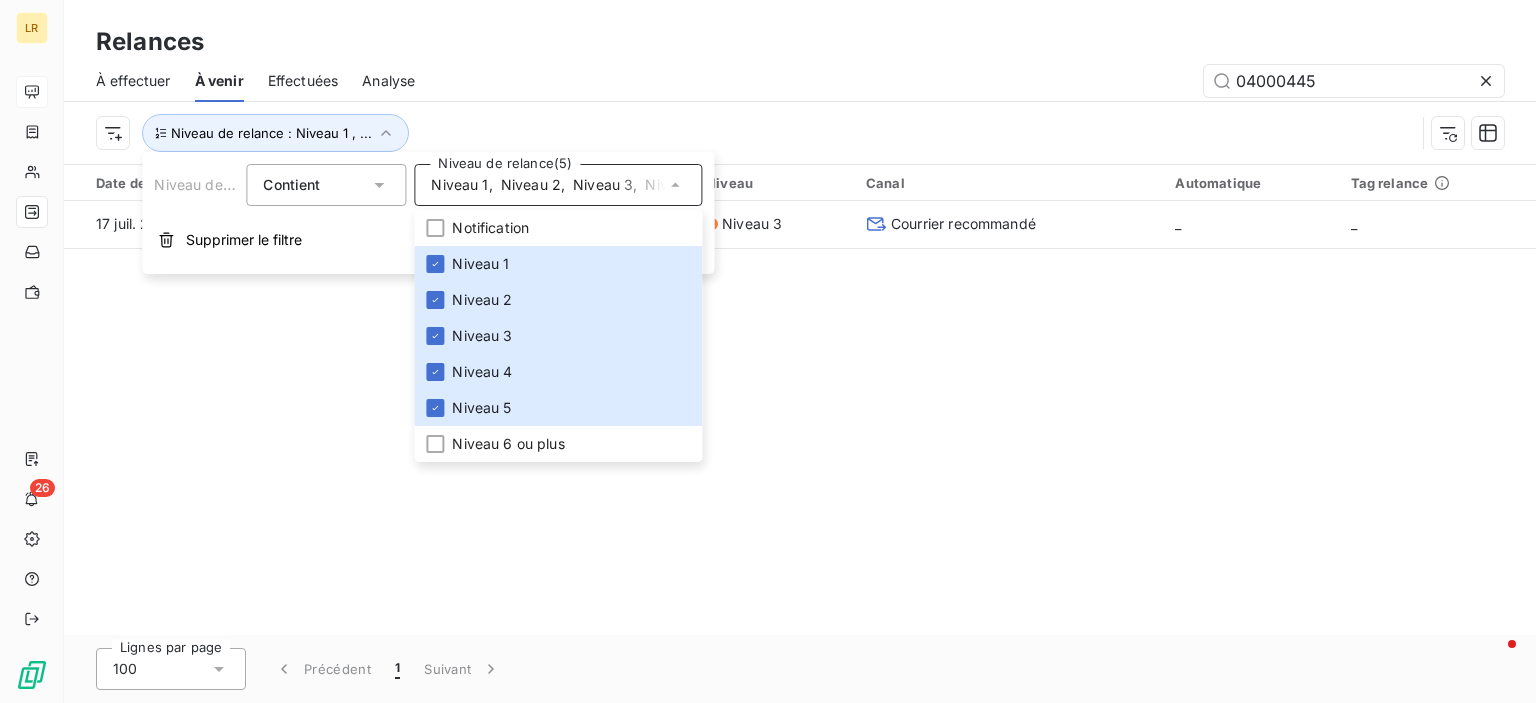 type 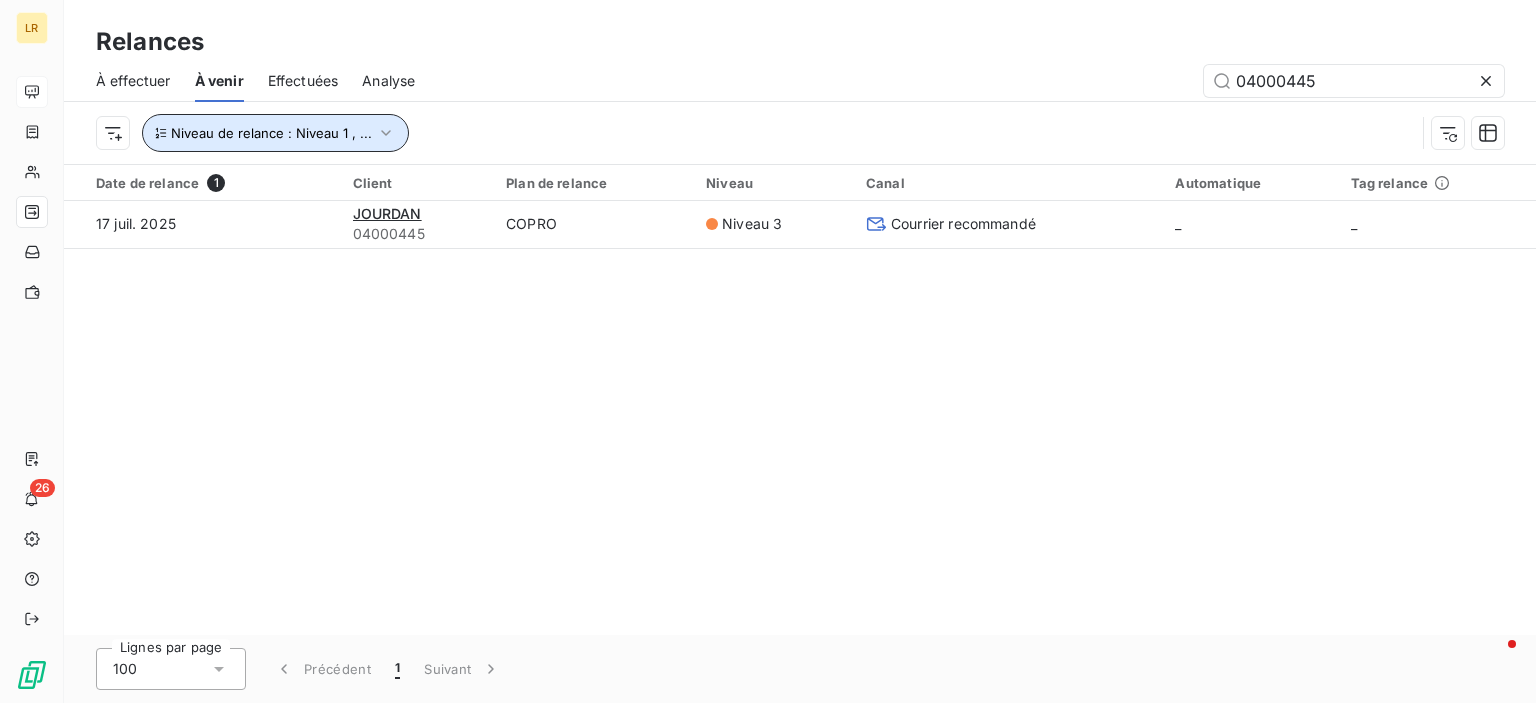 click 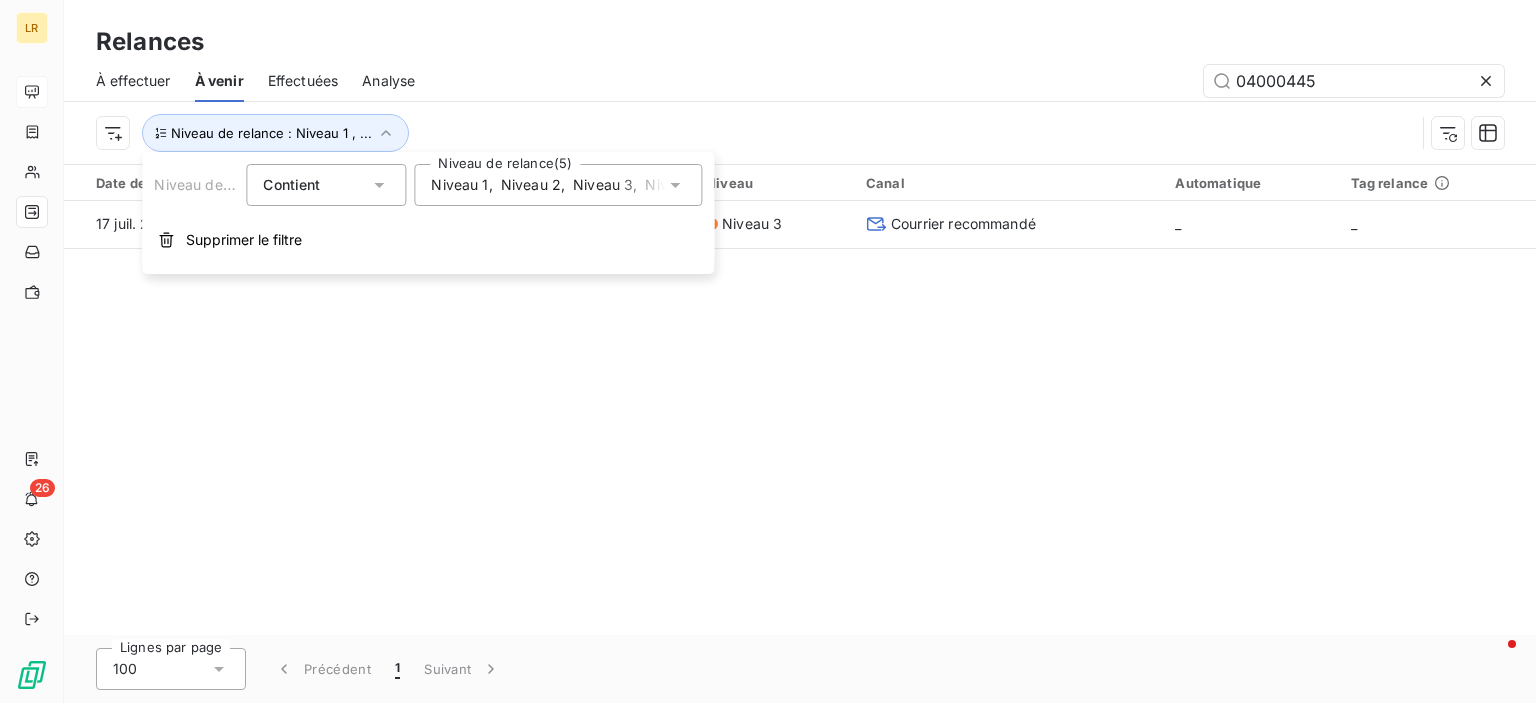 click 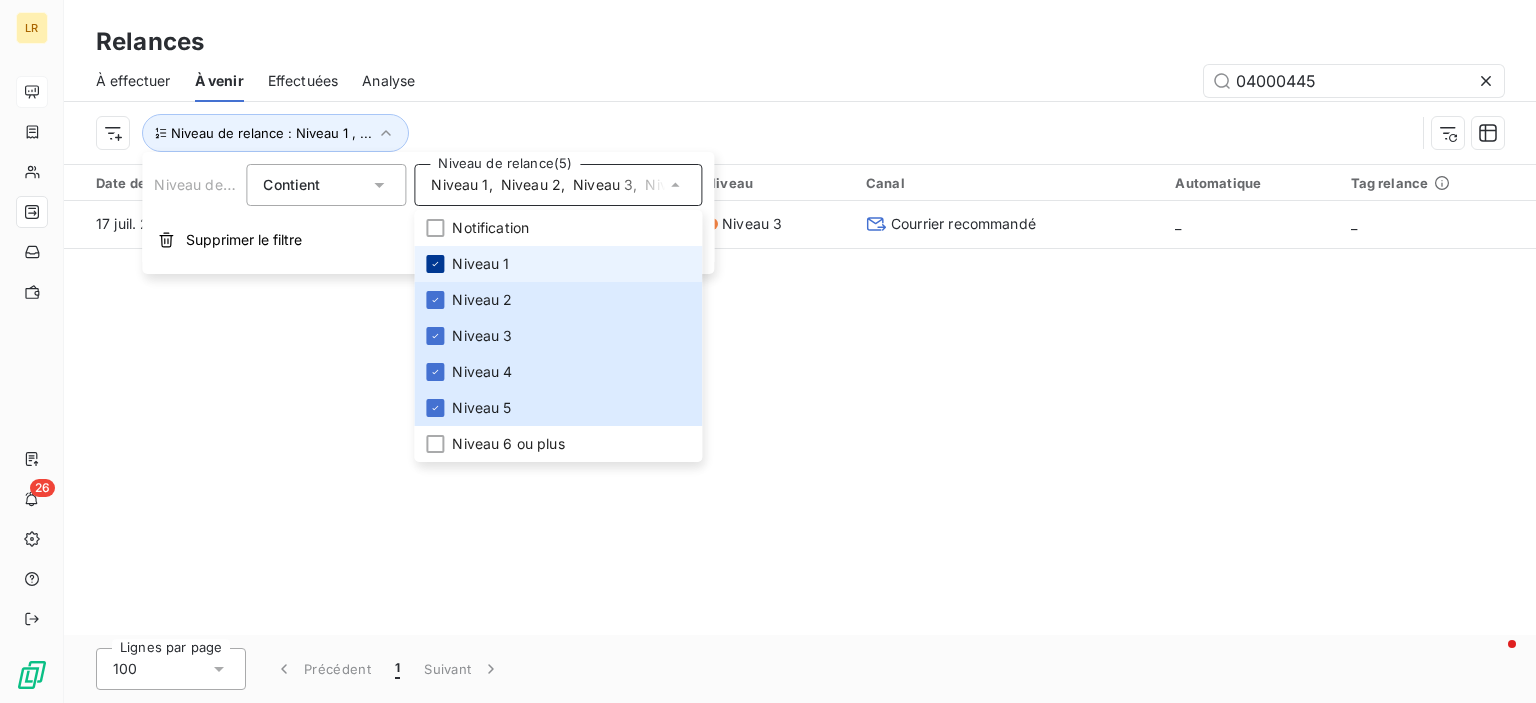 click 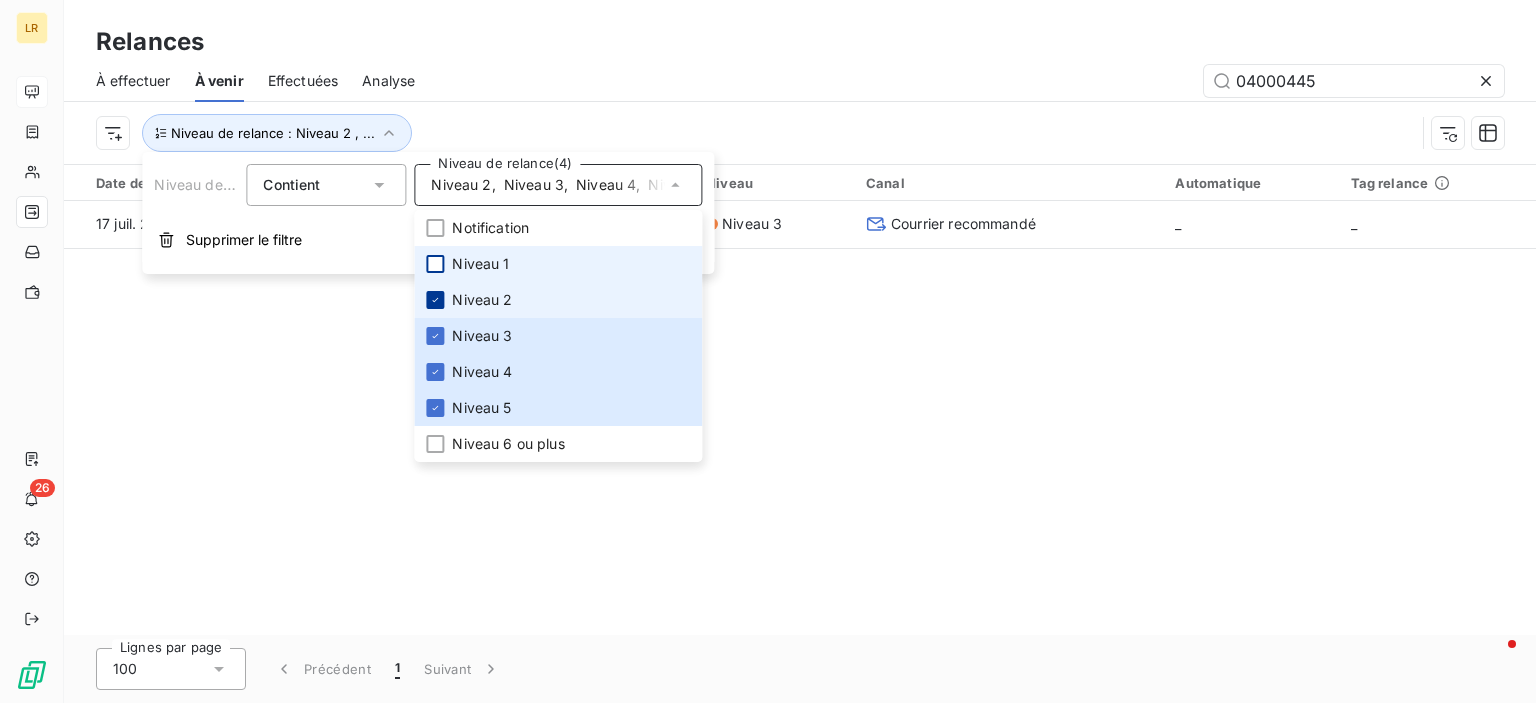 click 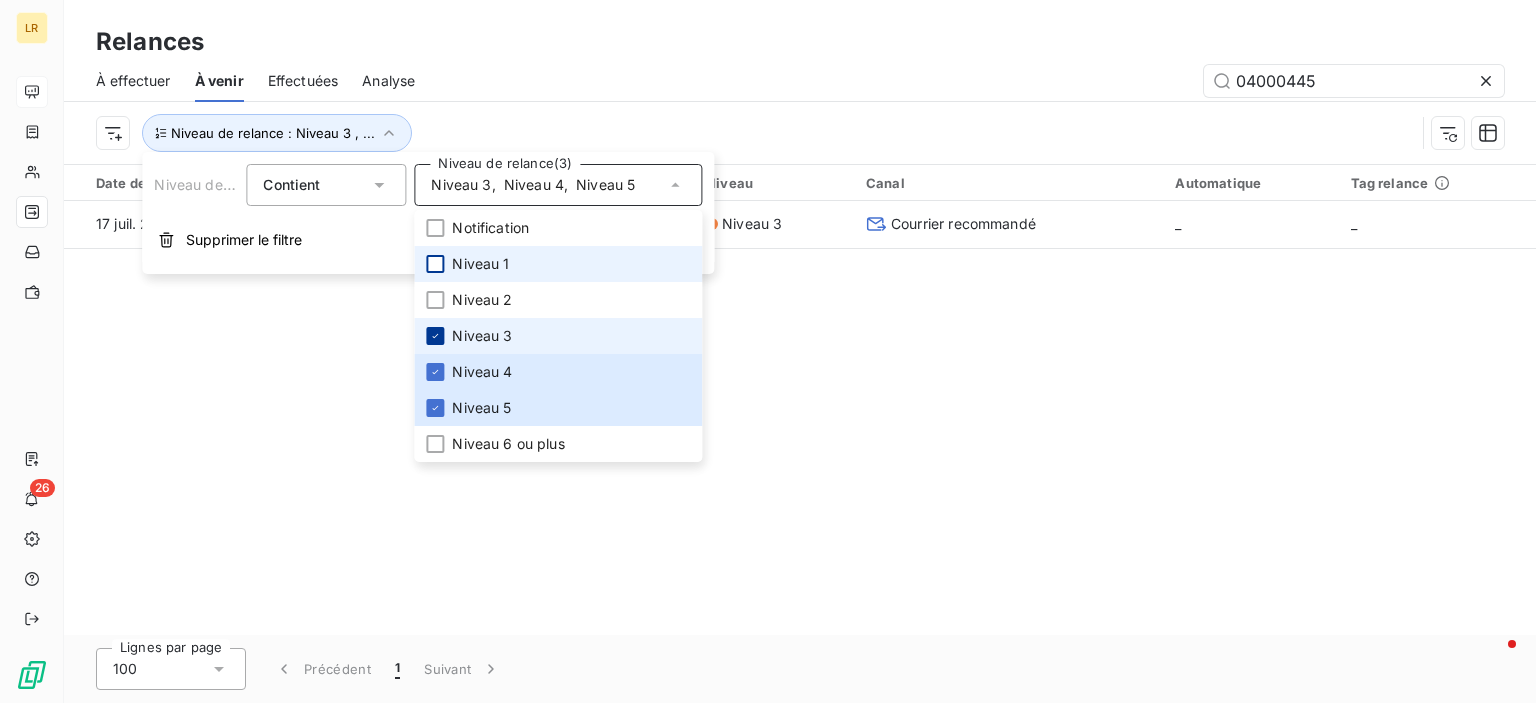click at bounding box center (435, 336) 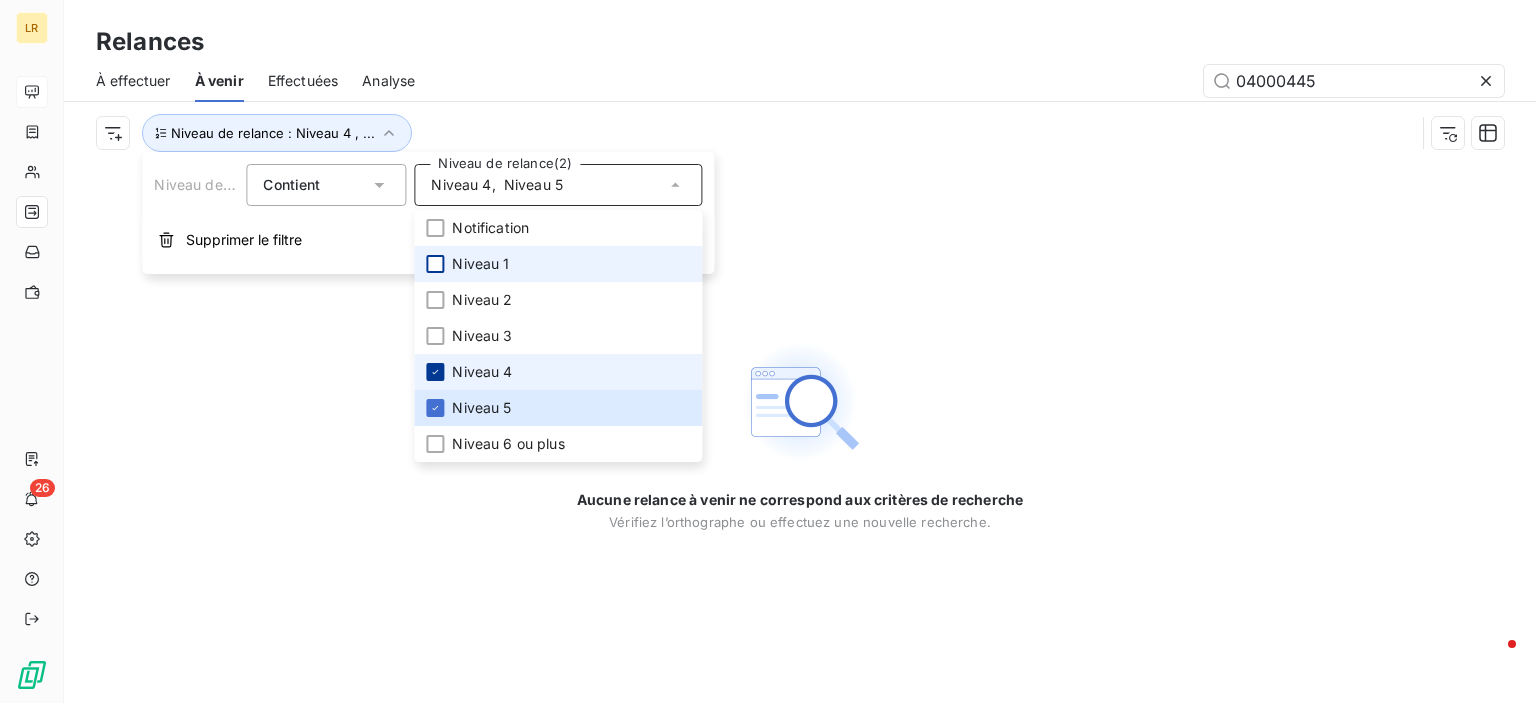 click 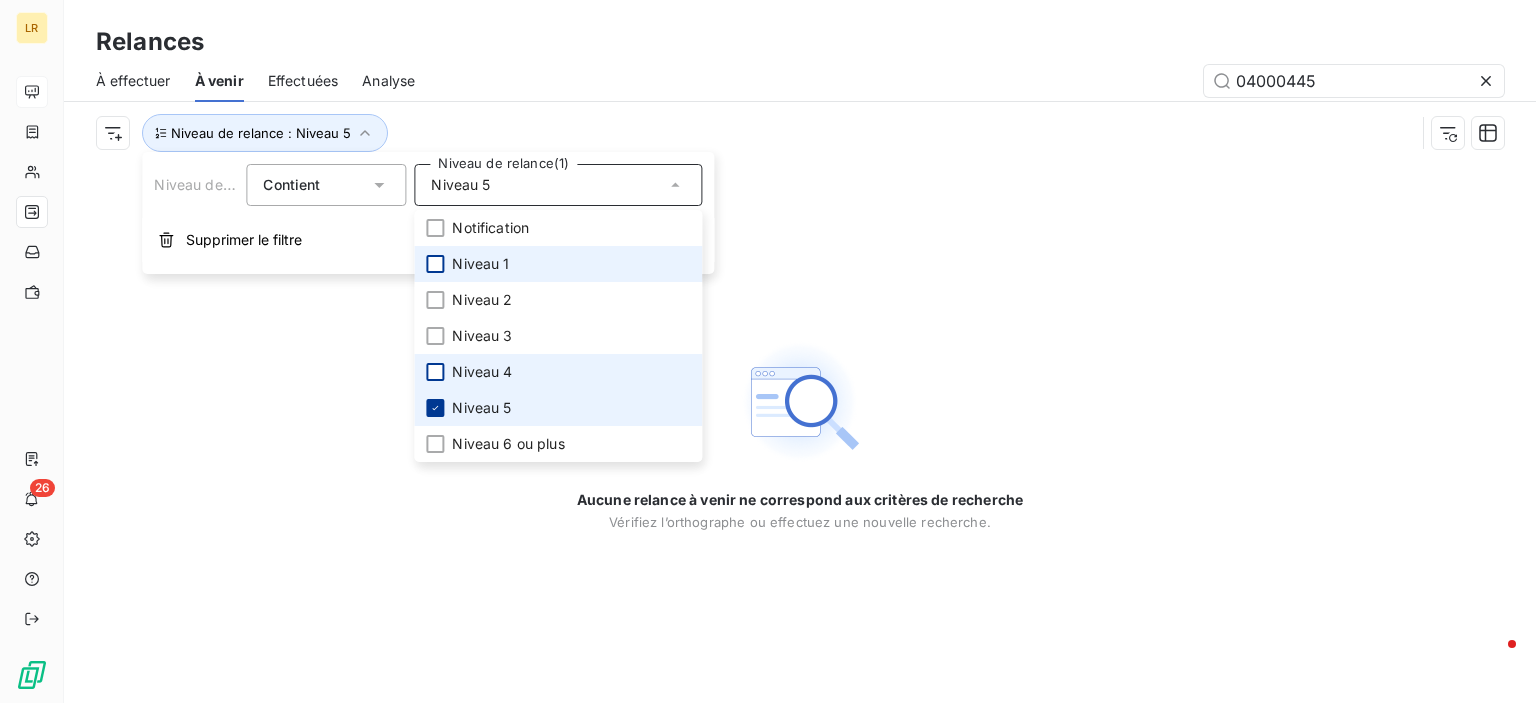 click 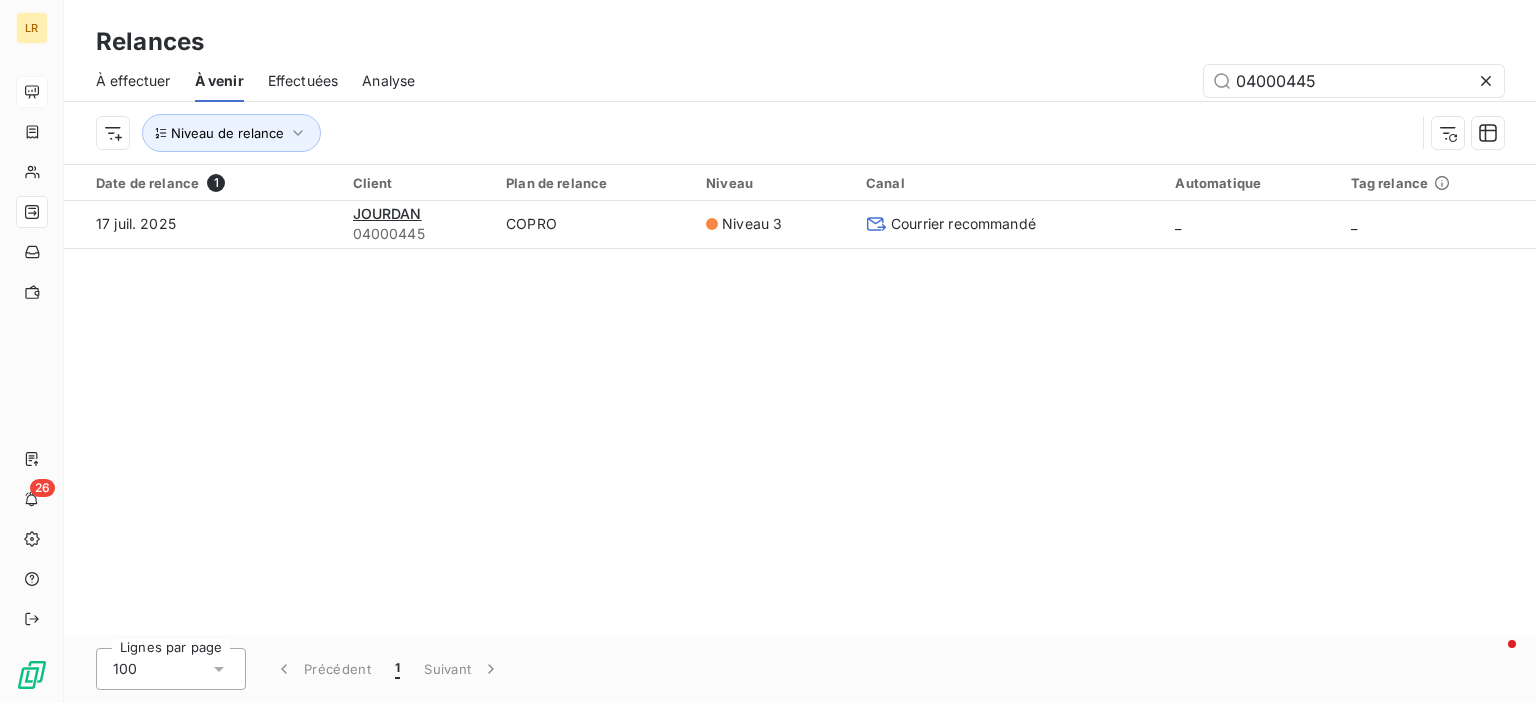 click on "Date de relance 1 Client Plan de relance Niveau Canal Automatique Tag relance 17 juil. 2025 JOURDAN 04000445 COPRO Niveau 3 Courrier recommandé _ _" at bounding box center (800, 399) 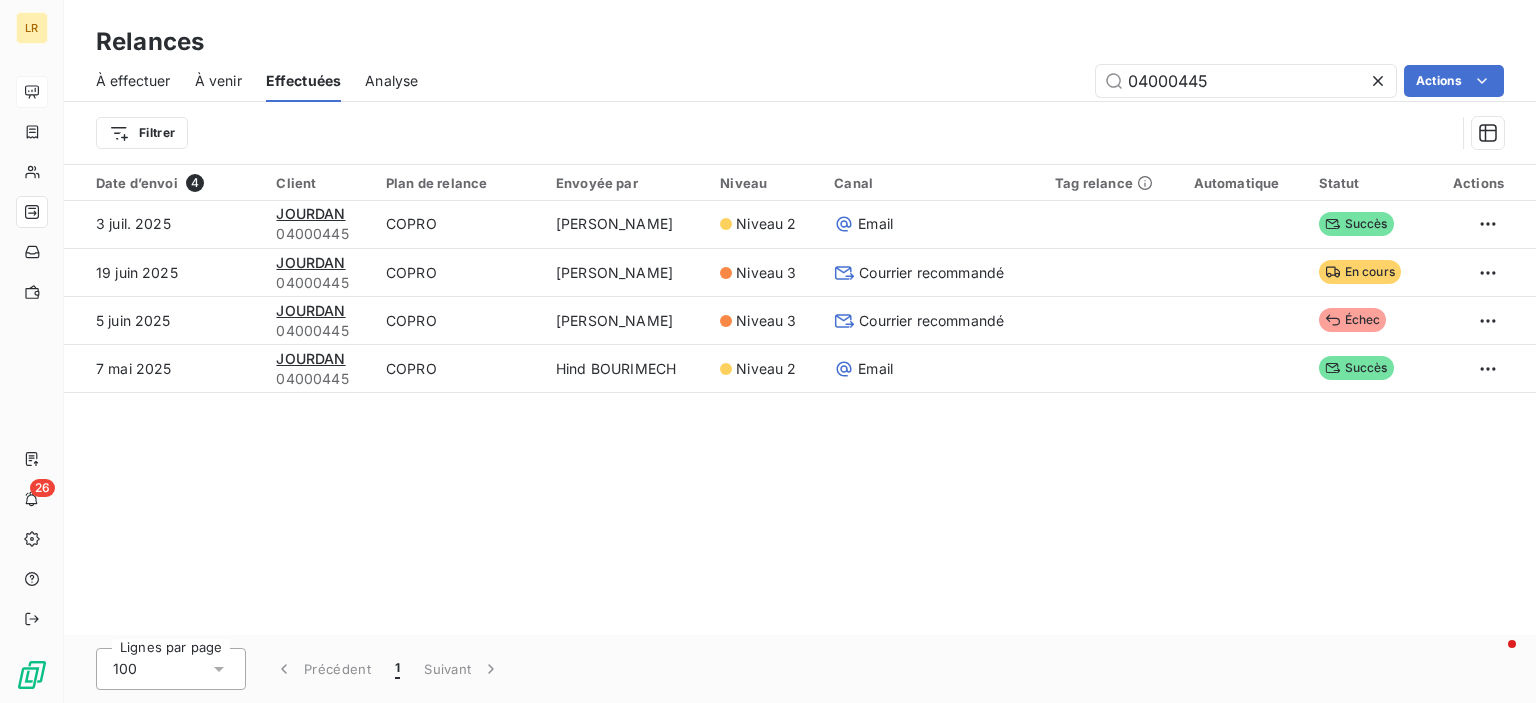 click on "Date d’envoi 4 Client Plan de relance Envoyée par Niveau Canal Tag relance   Automatique Statut Actions 3 juil. 2025 JOURDAN 04000445 COPRO SOPHIE FROMONT Niveau 2 Email Succès 19 juin 2025 JOURDAN 04000445 COPRO SOPHIE FROMONT Niveau 3 Courrier recommandé En cours 5 juin 2025 JOURDAN 04000445 COPRO SOPHIE FROMONT Niveau 3 Courrier recommandé Échec 7 mai 2025 JOURDAN 04000445 COPRO Hind BOURIMECH Niveau 2 Email Succès" at bounding box center (800, 399) 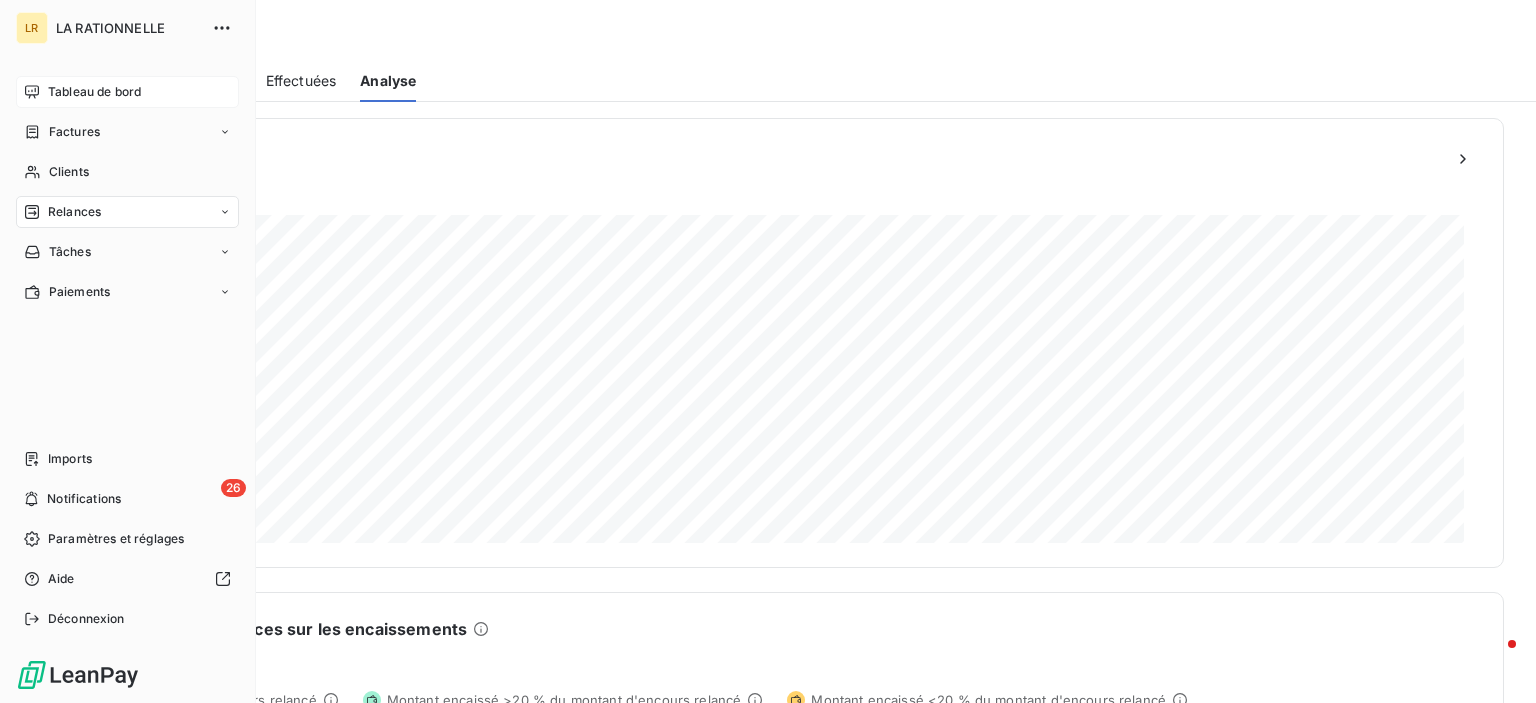 click on "Relances" at bounding box center (127, 212) 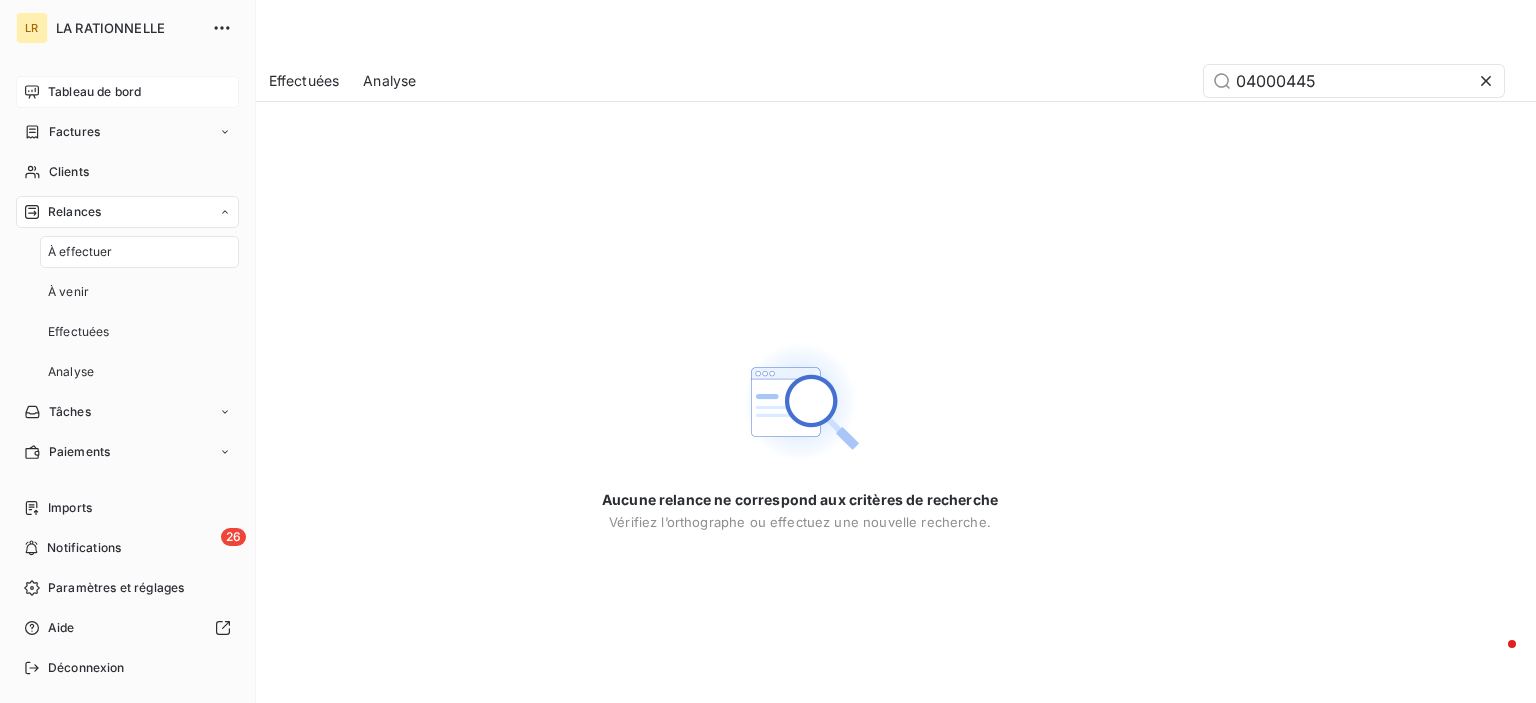 click on "À effectuer" at bounding box center [139, 252] 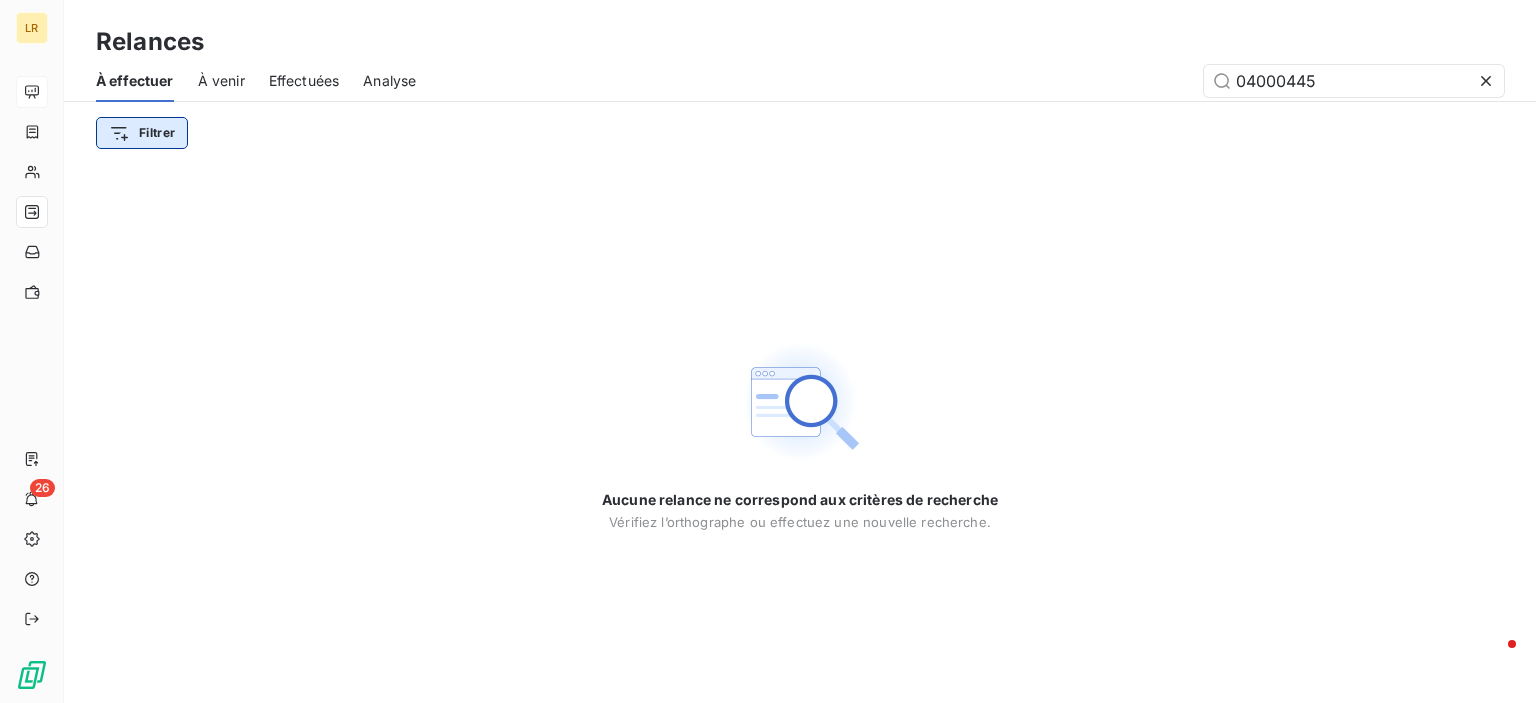 click on "LR 26 Relances À effectuer À venir Effectuées Analyse 04000445 Filtrer Aucune relance ne correspond aux critères de recherche Vérifiez l’orthographe ou effectuez une nouvelle recherche." at bounding box center (768, 351) 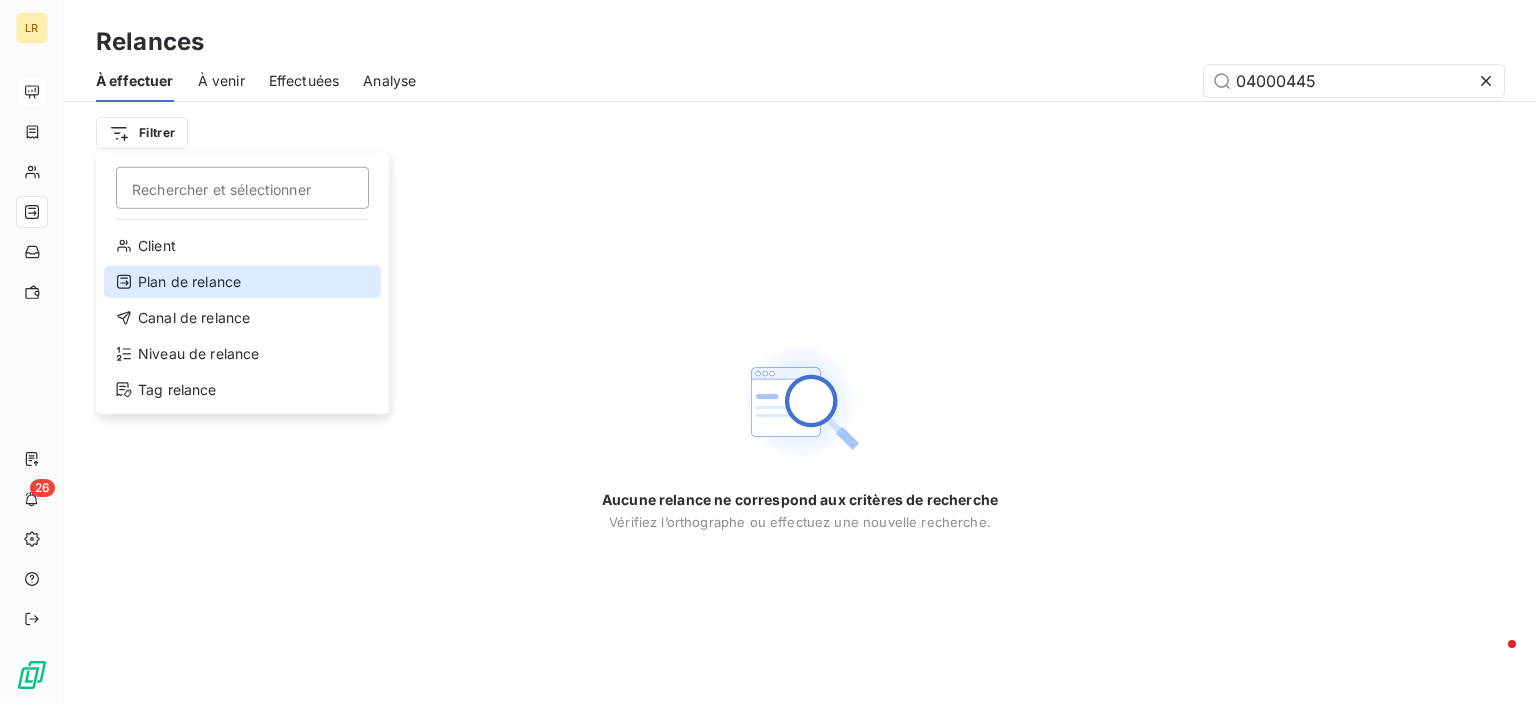 click on "Plan de relance" at bounding box center (242, 282) 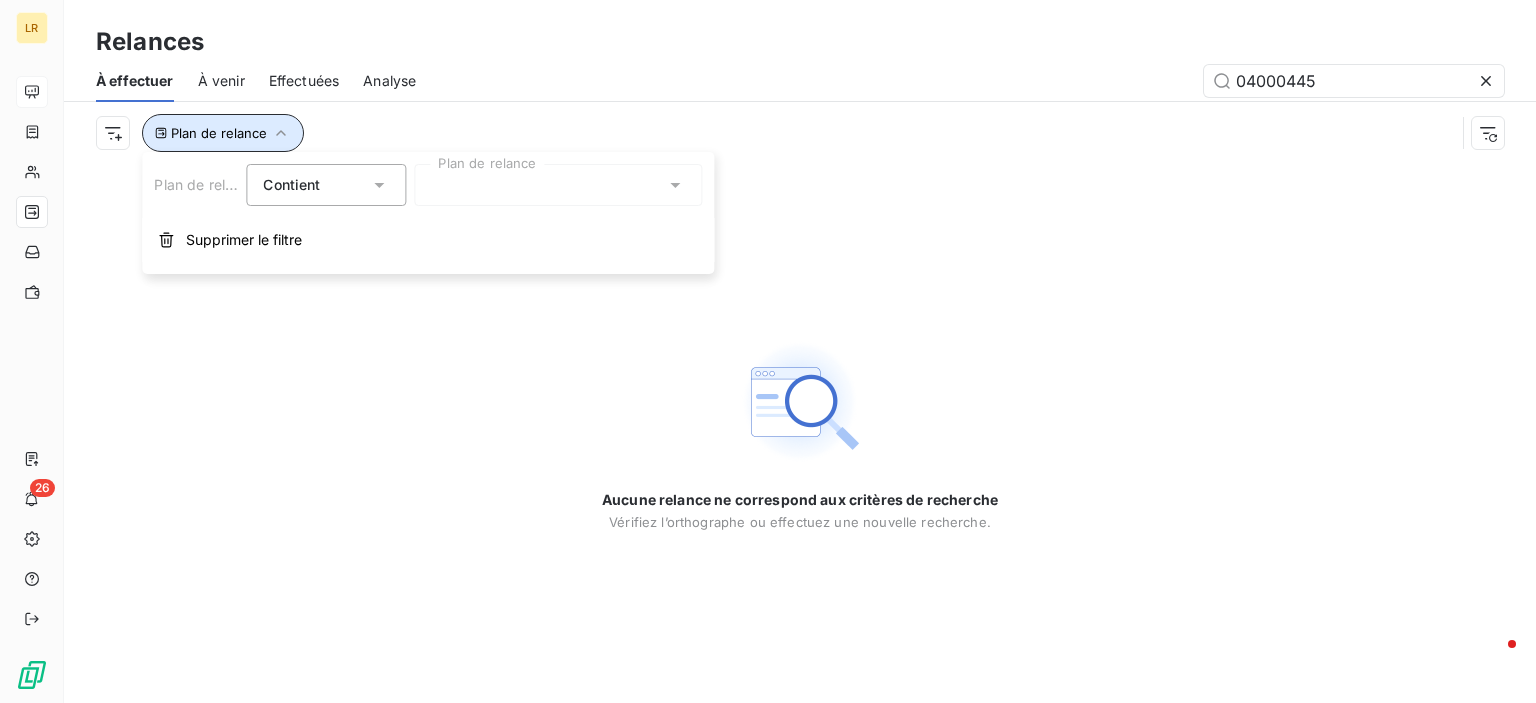 click 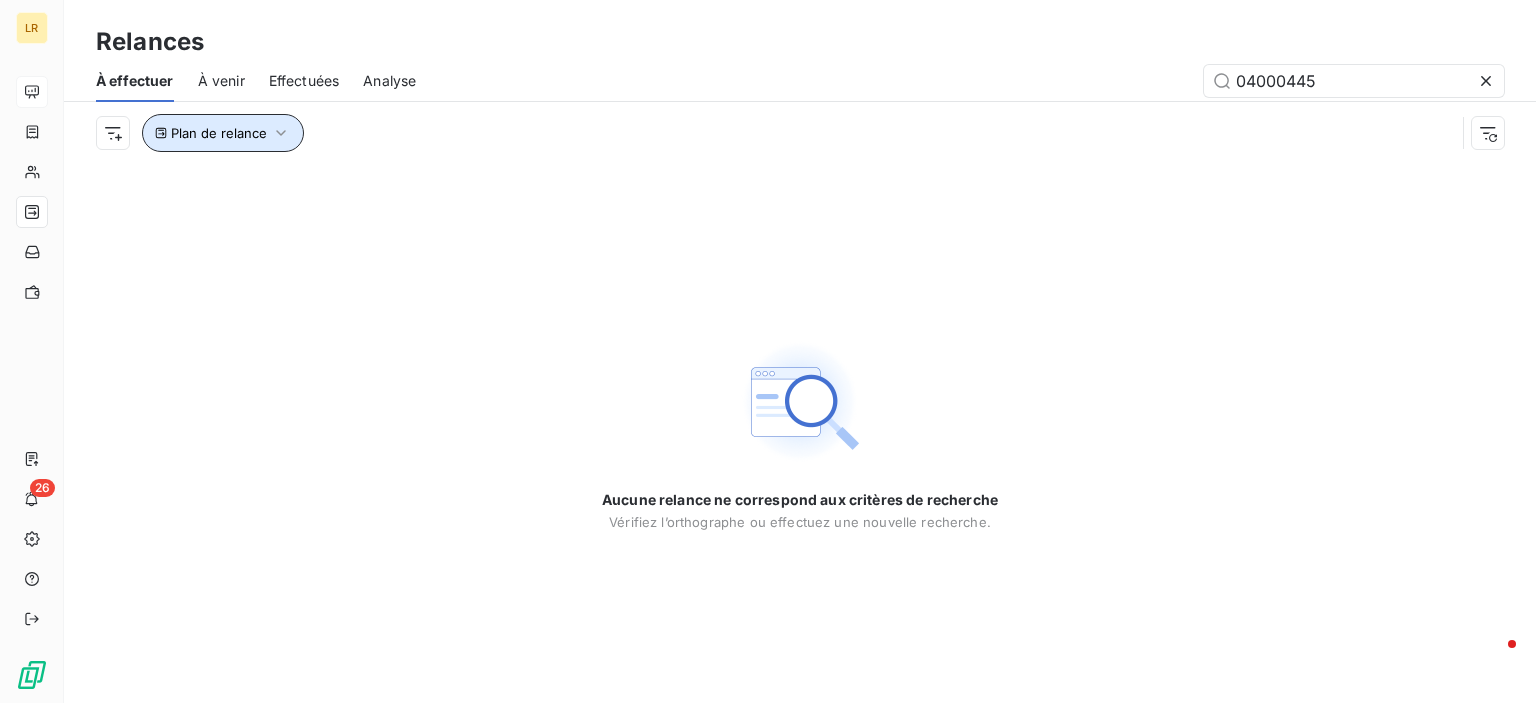 click on "À venir" at bounding box center [221, 81] 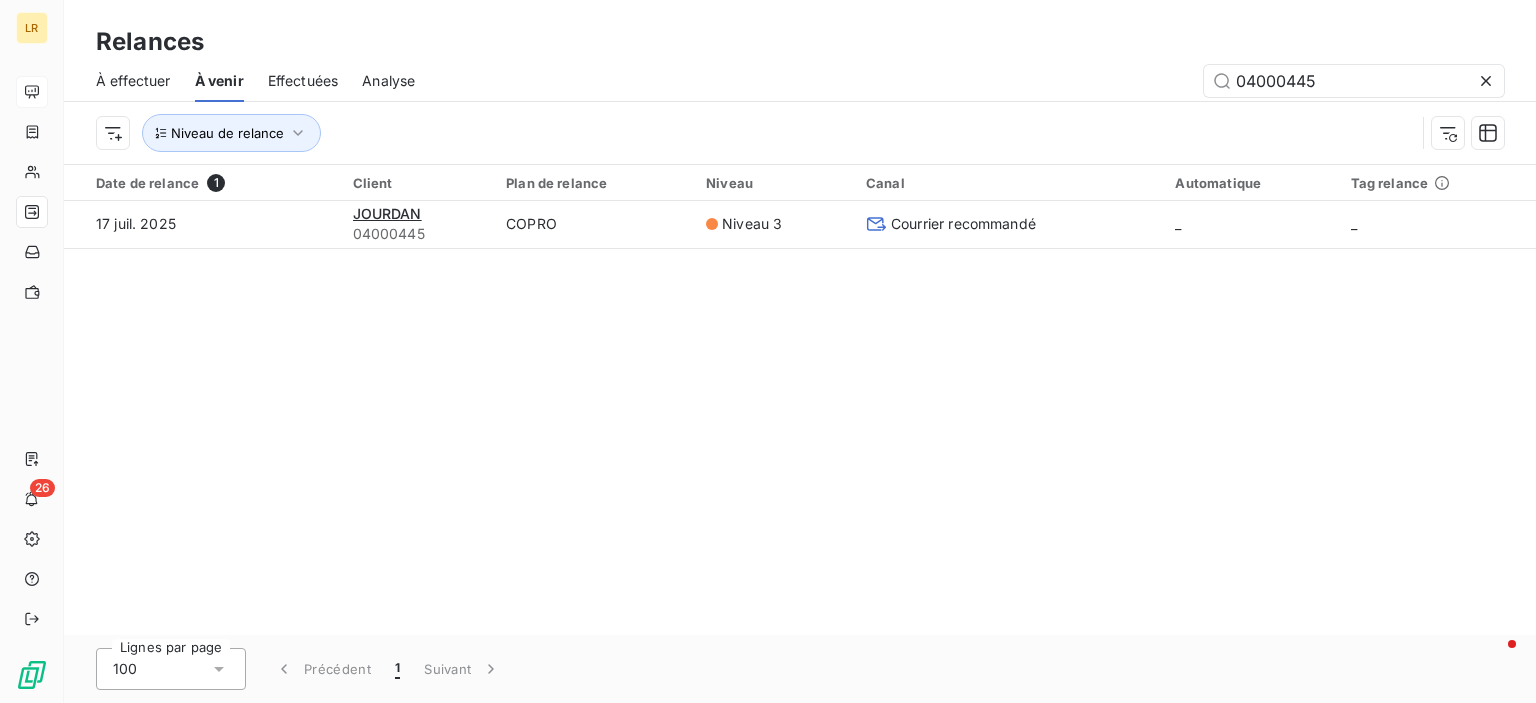 click on "Effectuées" at bounding box center (303, 81) 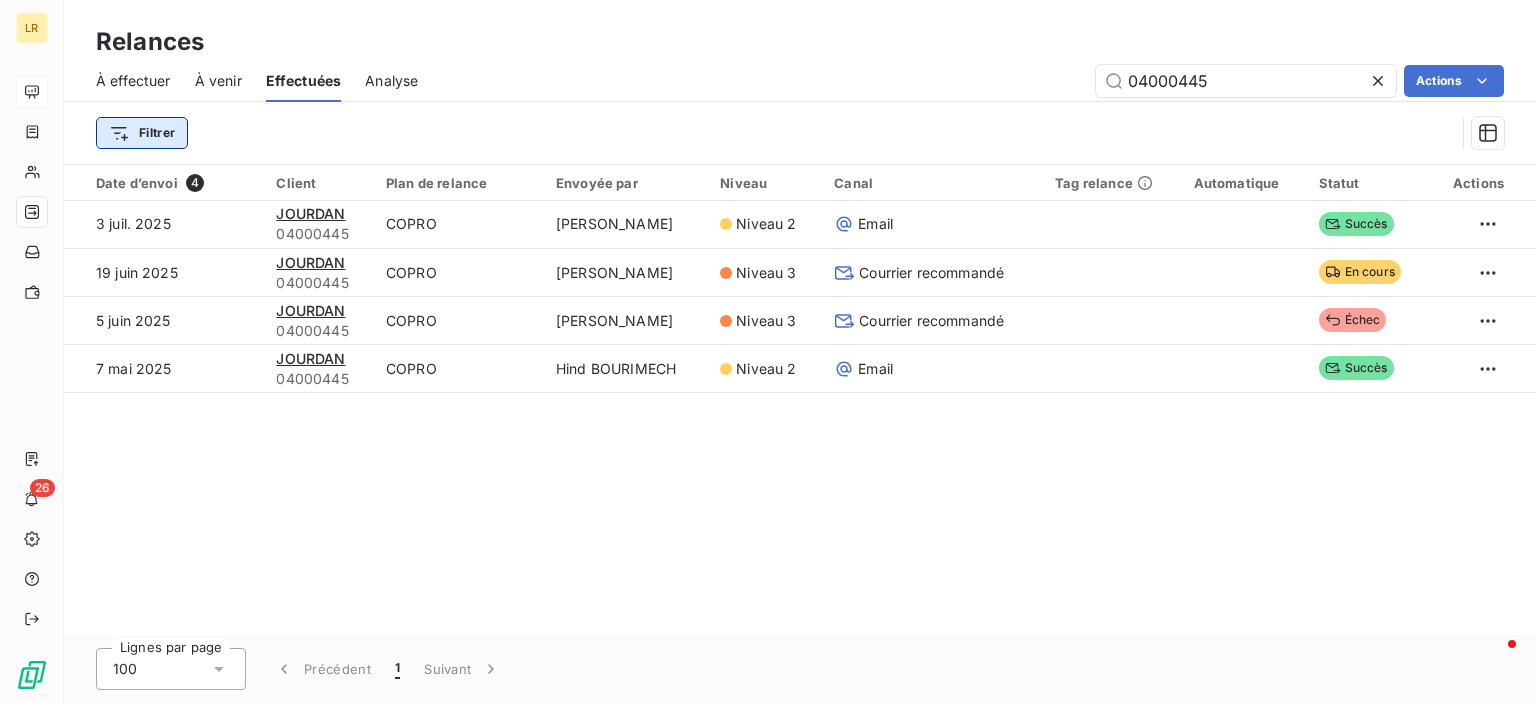 click on "LR 26 Relances À effectuer À venir Effectuées Analyse 04000445 Actions Filtrer Date d’envoi 4 Client Plan de relance Envoyée par Niveau Canal Tag relance   Automatique Statut Actions 3 juil. 2025 JOURDAN 04000445 COPRO SOPHIE FROMONT Niveau 2 Email Succès 19 juin 2025 JOURDAN 04000445 COPRO SOPHIE FROMONT Niveau 3 Courrier recommandé En cours 5 juin 2025 JOURDAN 04000445 COPRO SOPHIE FROMONT Niveau 3 Courrier recommandé Échec 7 mai 2025 JOURDAN 04000445 COPRO Hind BOURIMECH Niveau 2 Email Succès Lignes par page 100 Précédent 1 Suivant" at bounding box center [768, 351] 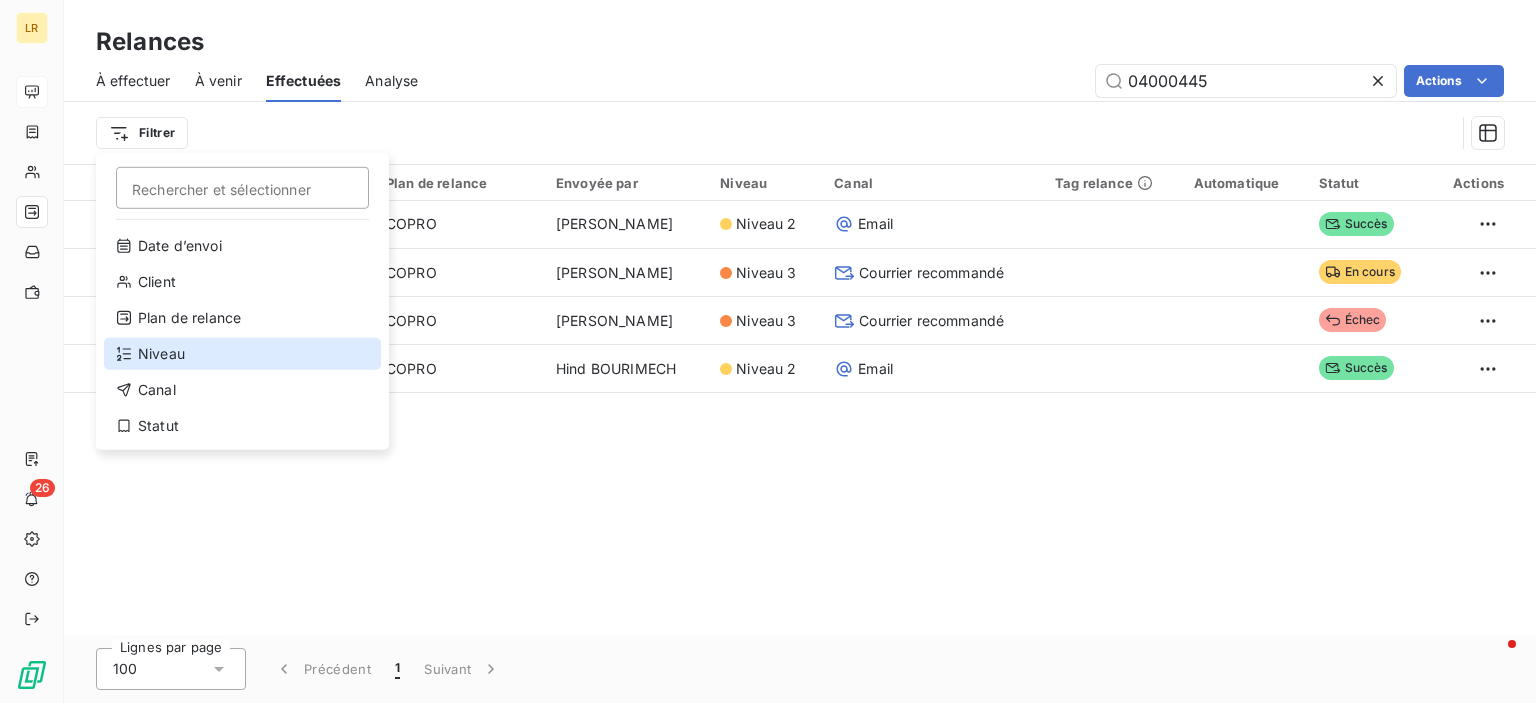 click on "Niveau" at bounding box center [242, 354] 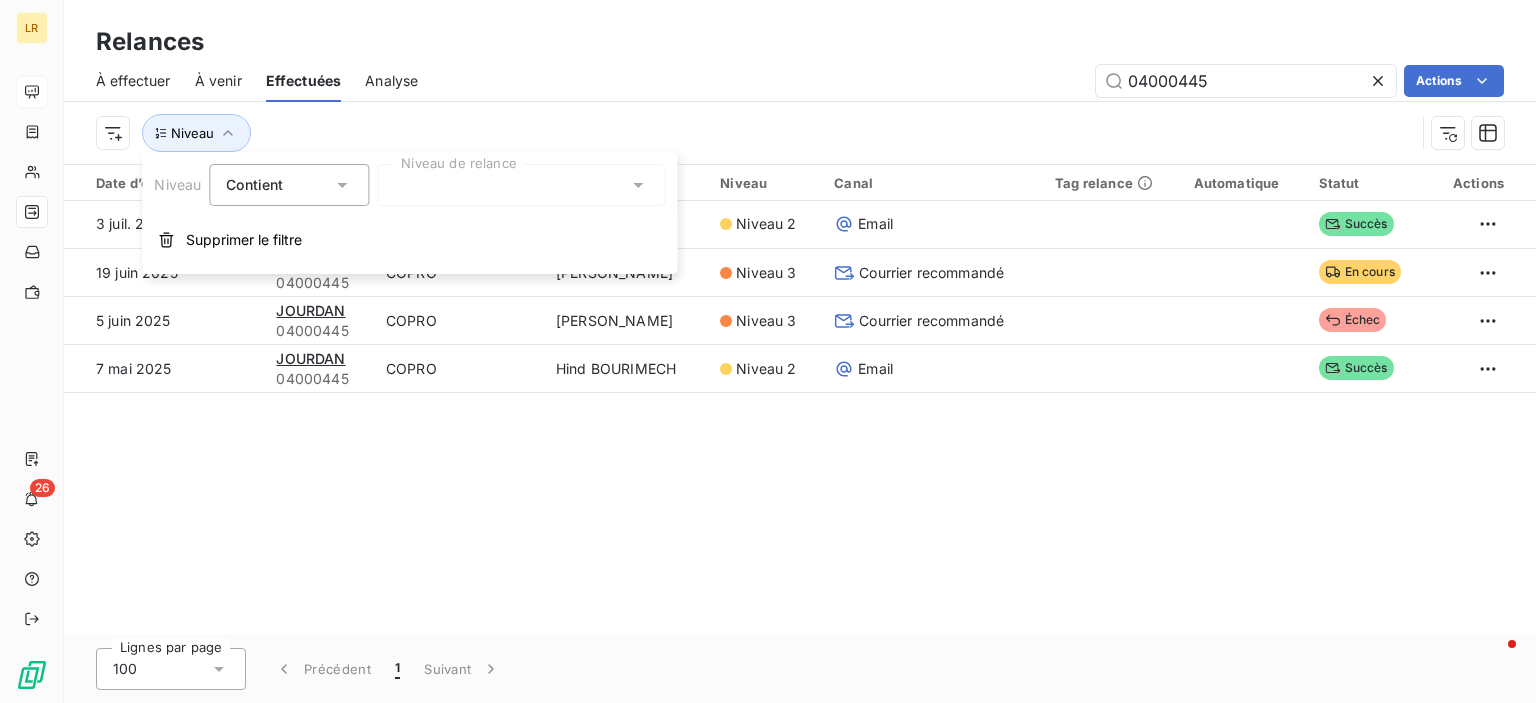 click on "Relances À effectuer À venir Effectuées Analyse 04000445 Actions Niveau" at bounding box center (800, 82) 